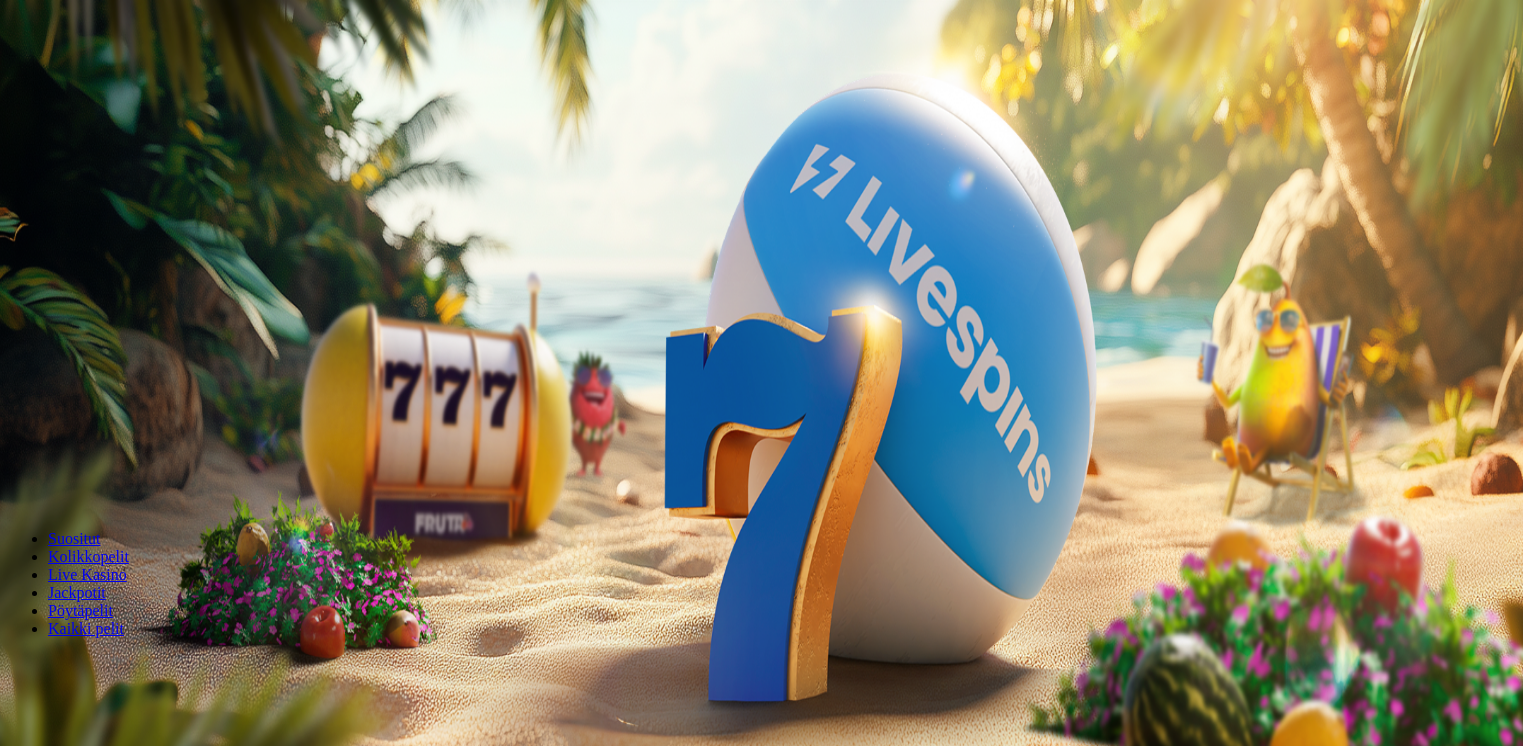 scroll, scrollTop: 0, scrollLeft: 0, axis: both 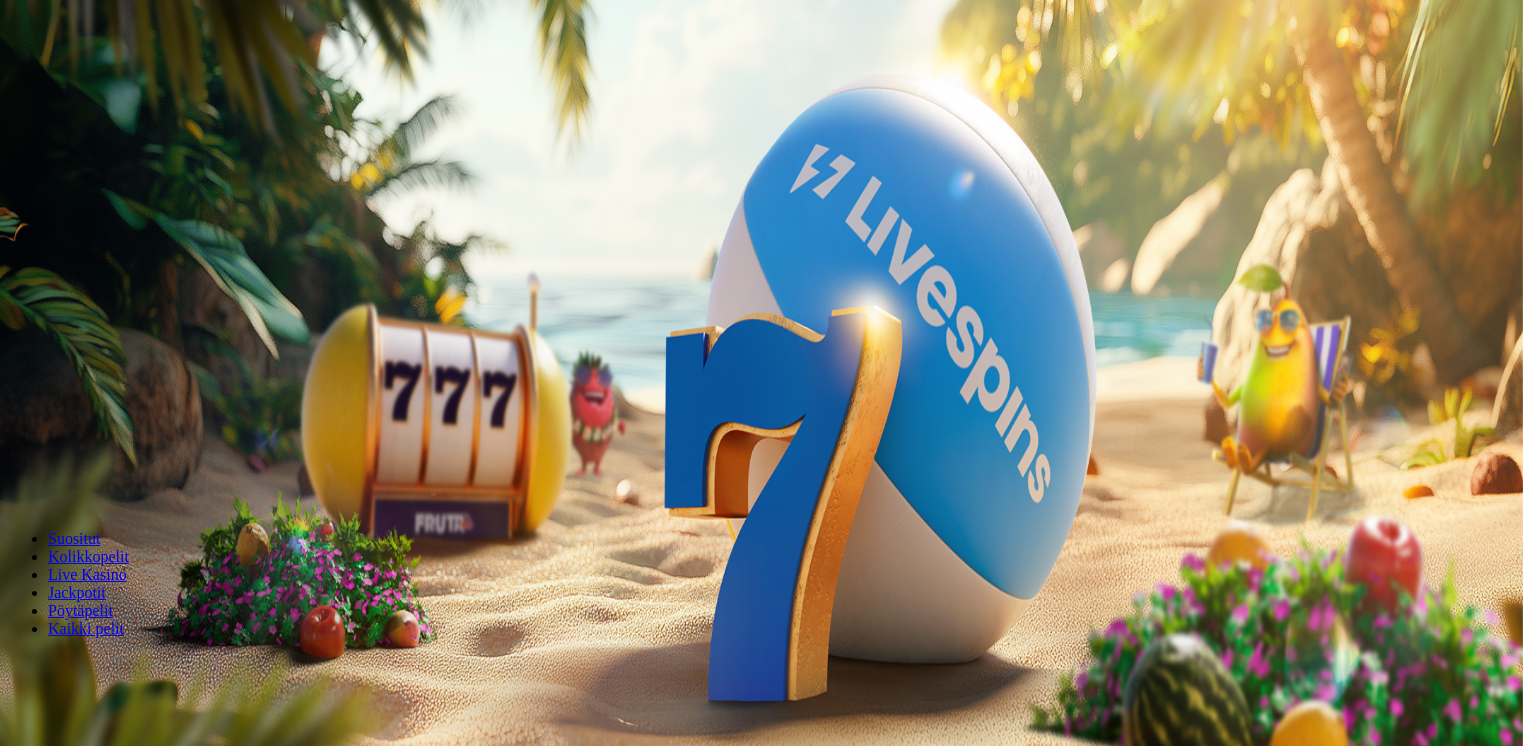 click on "Kirjaudu" at bounding box center (138, 72) 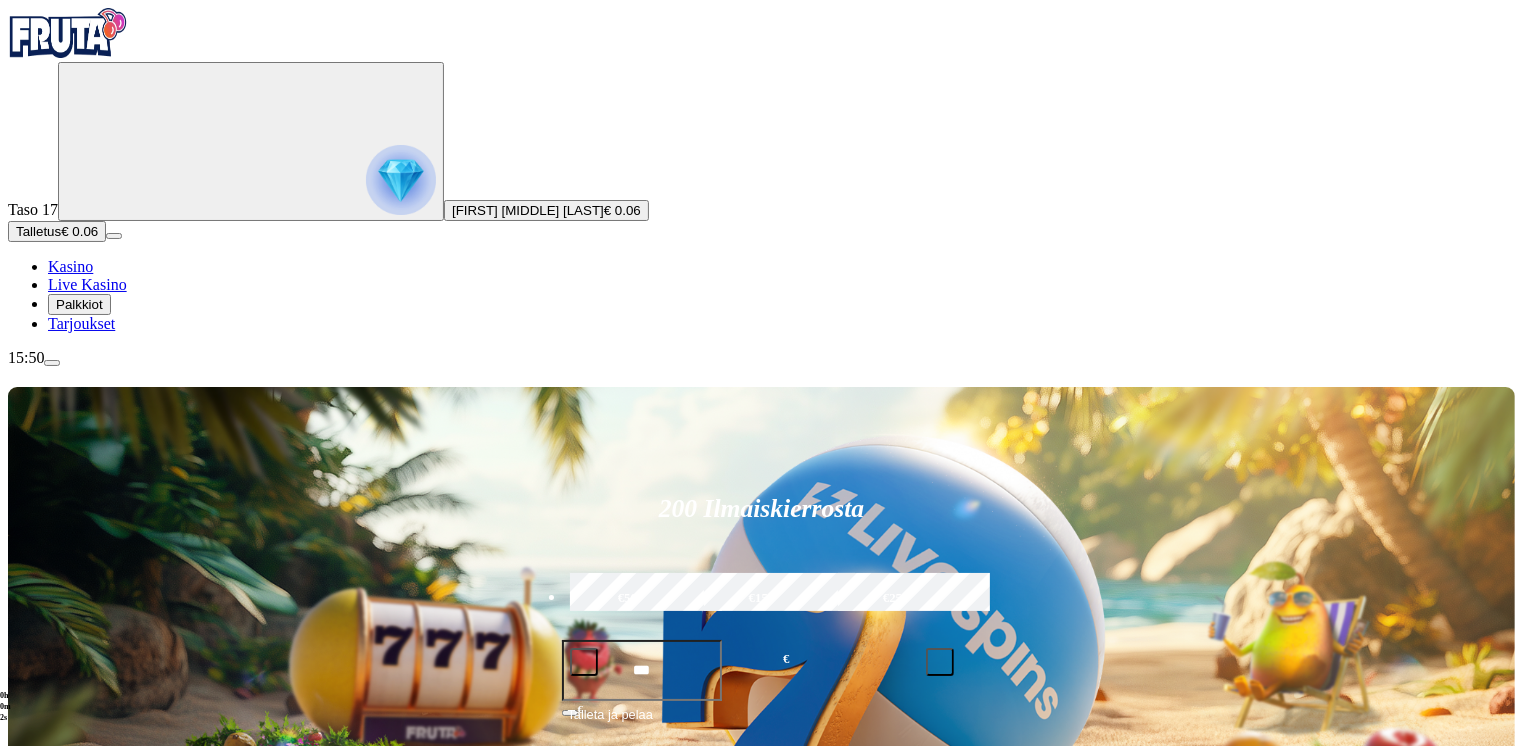 click on "Talletus" at bounding box center [38, 231] 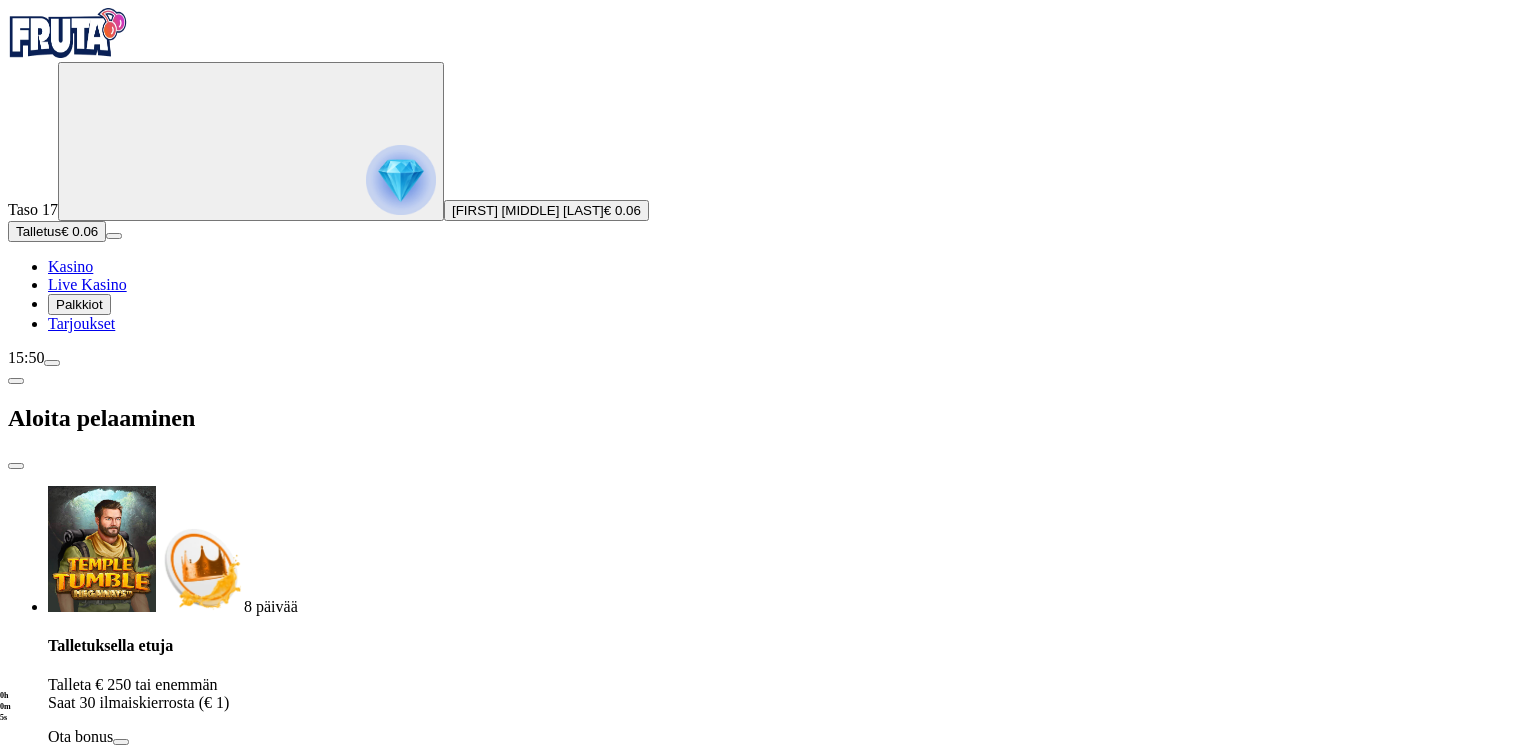click on "***" at bounding box center [77, 1847] 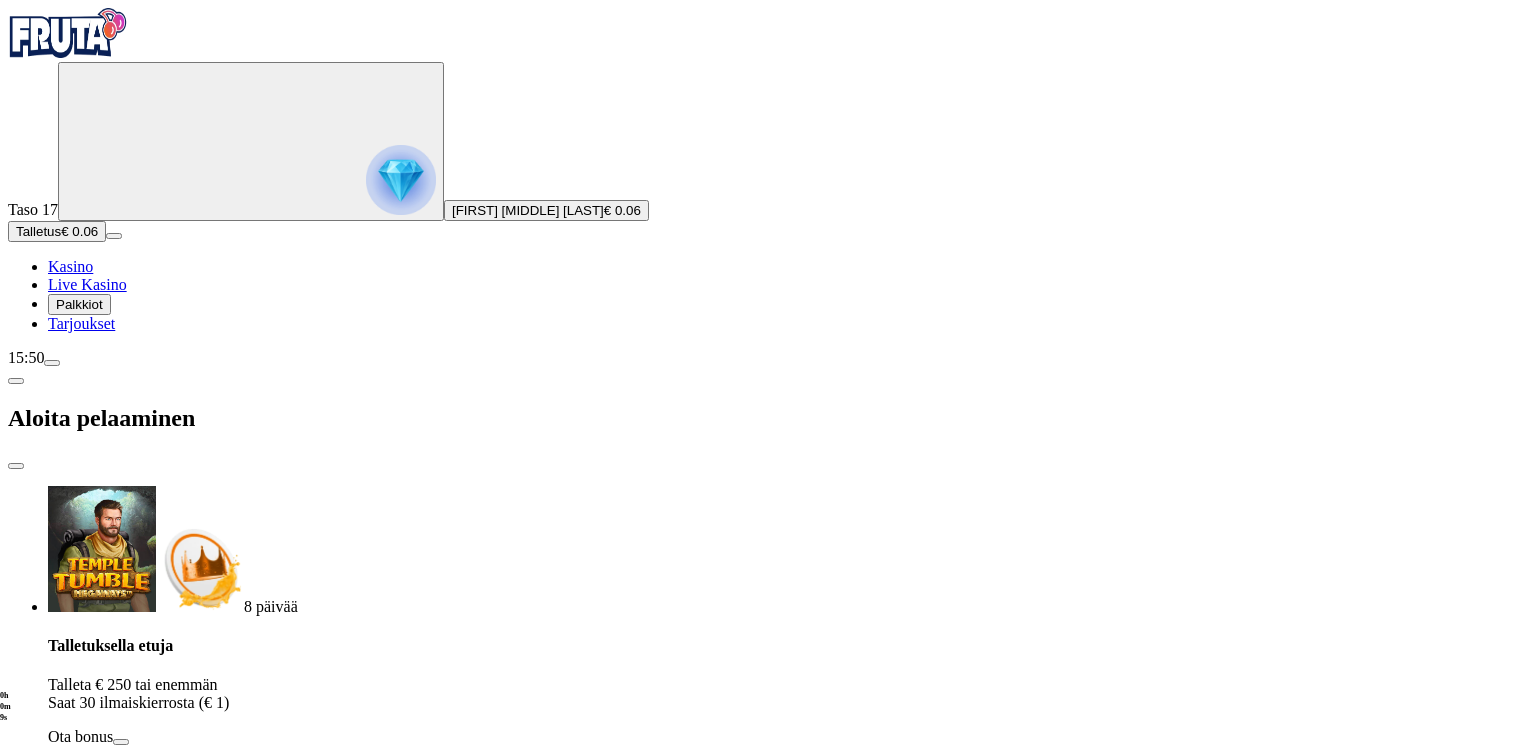 type on "**" 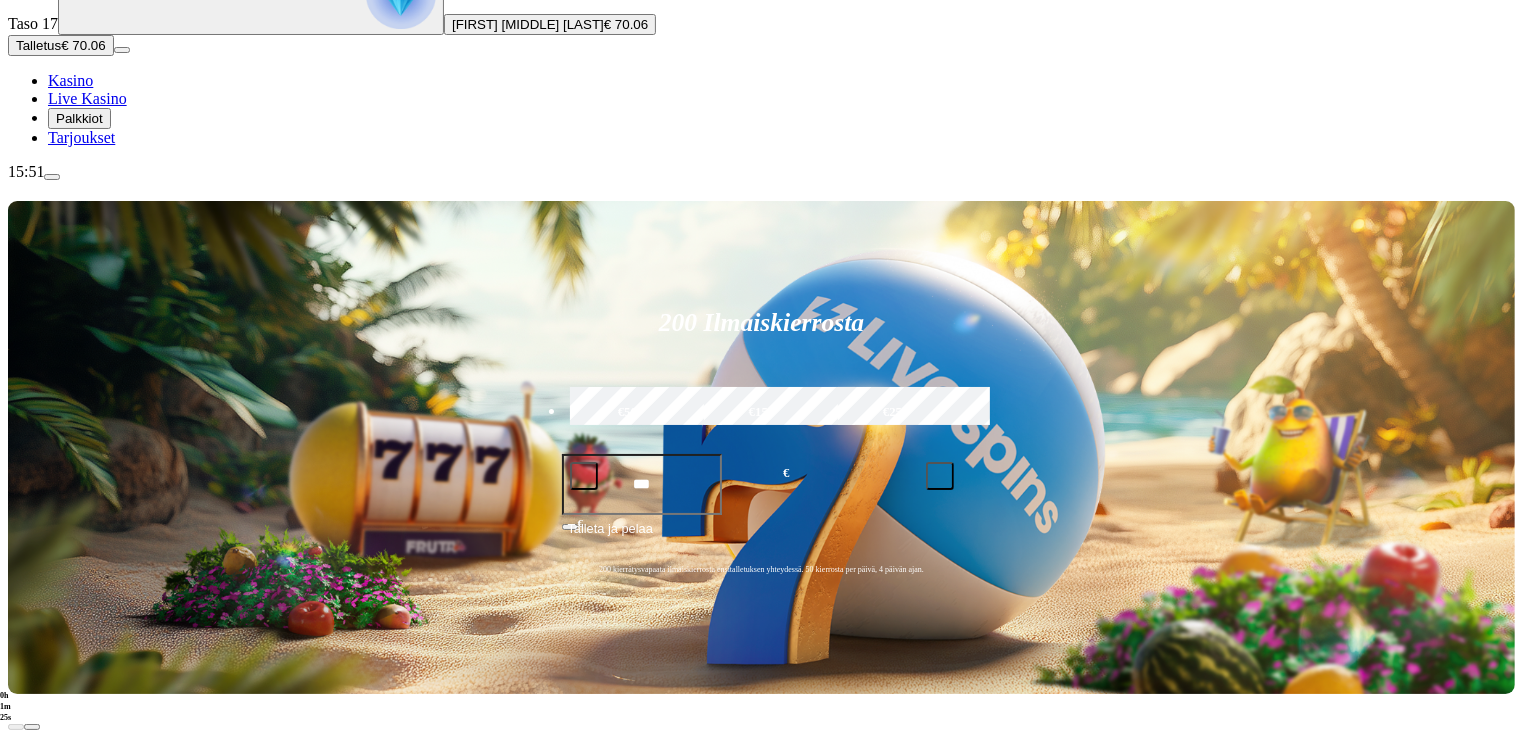 scroll, scrollTop: 200, scrollLeft: 0, axis: vertical 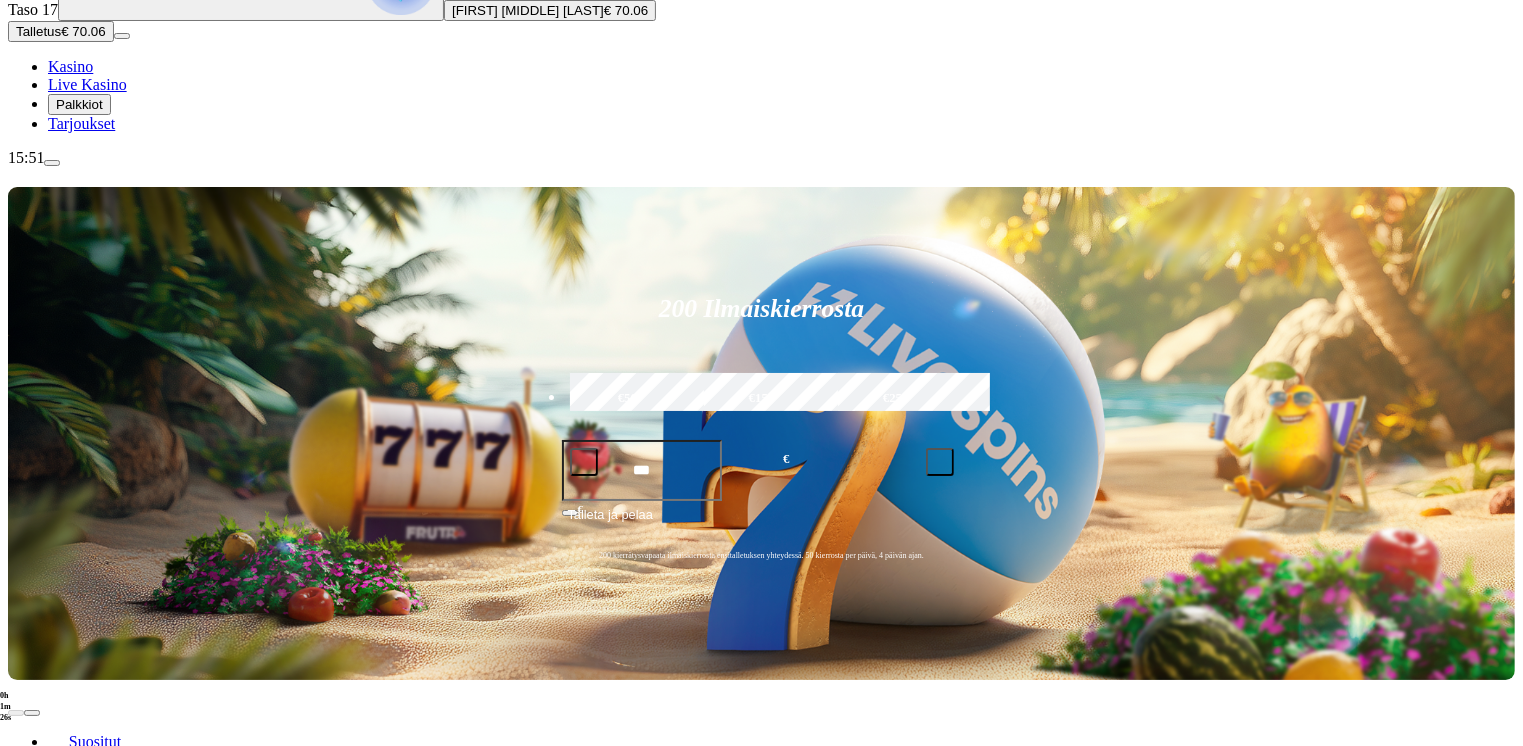 click on "Pelaa nyt" at bounding box center [77, 1474] 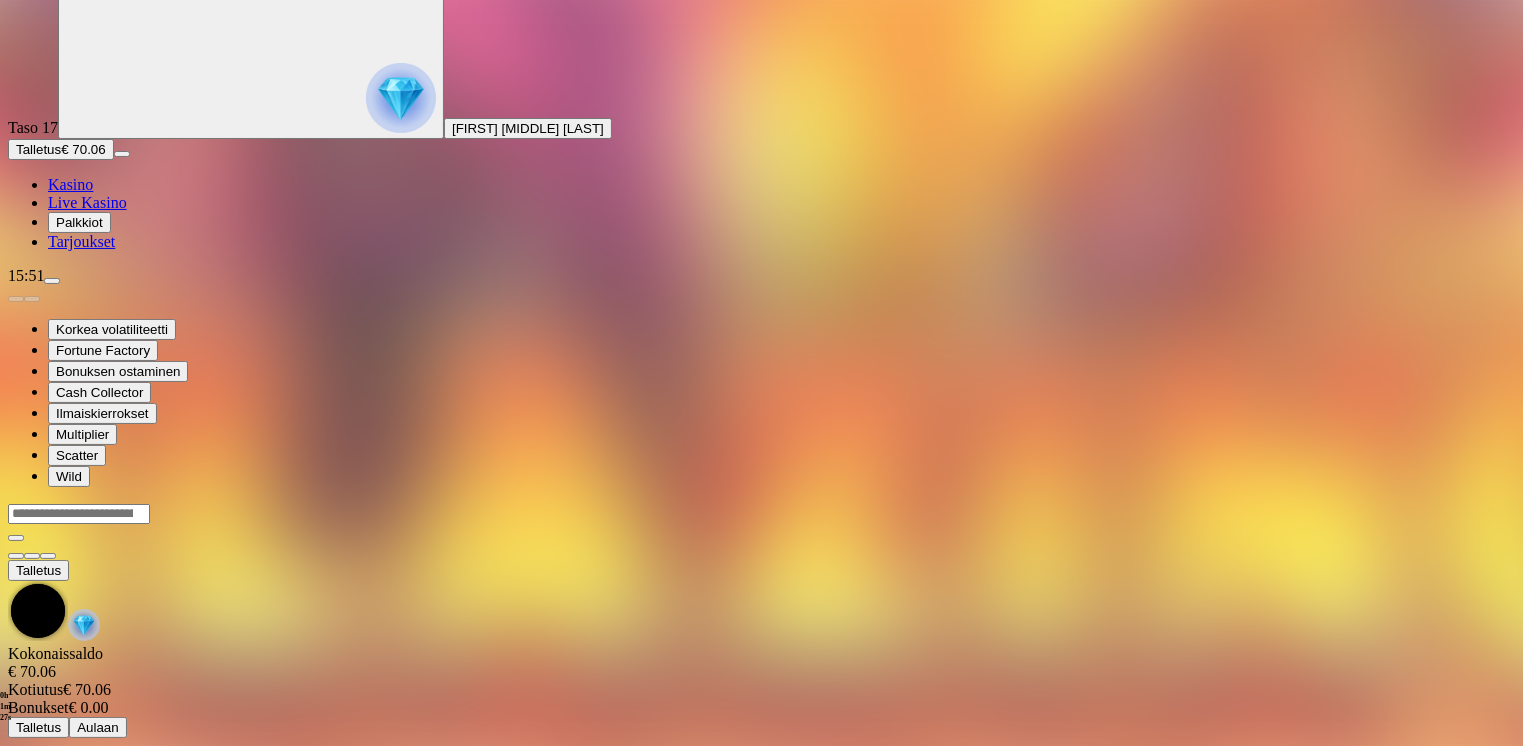 scroll, scrollTop: 0, scrollLeft: 0, axis: both 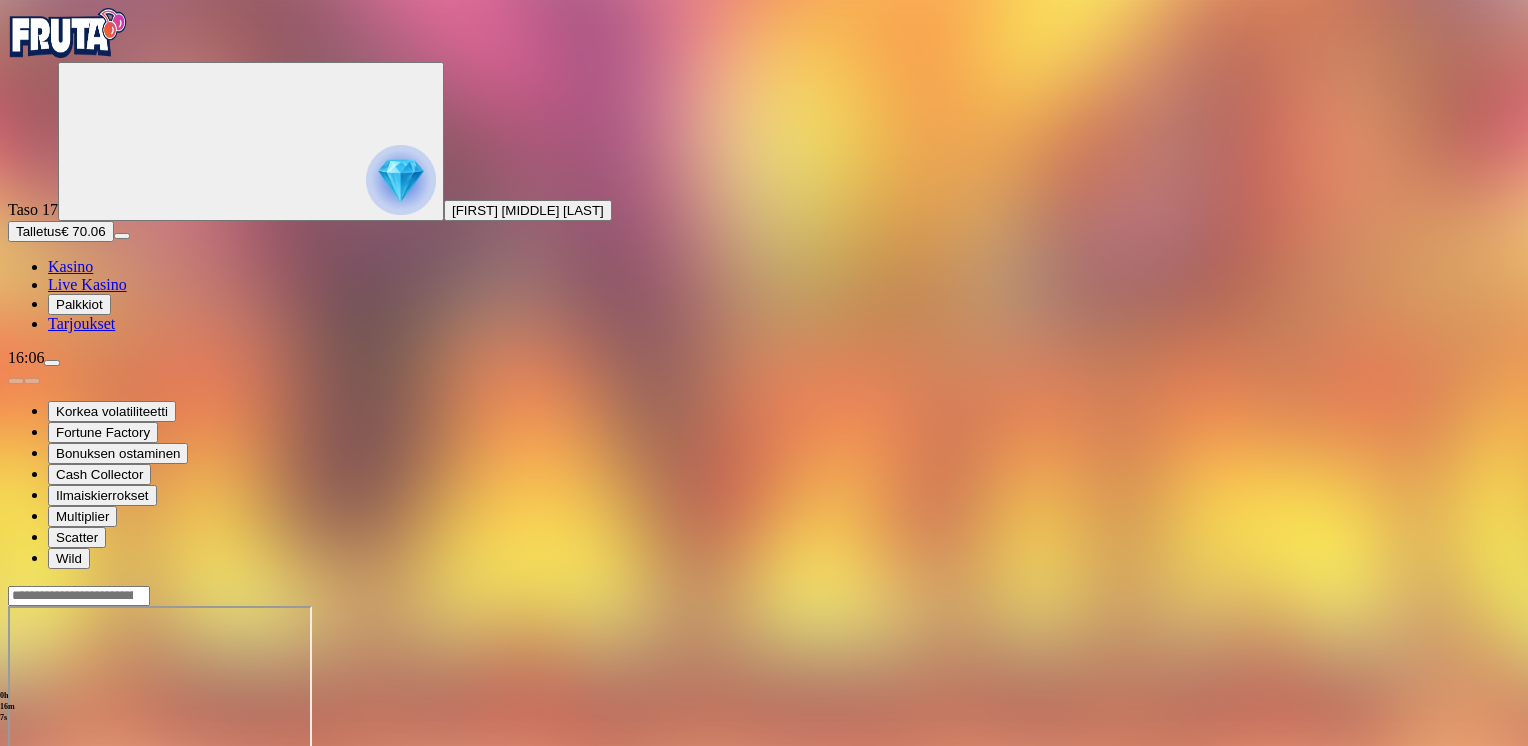click on "Kasino" at bounding box center (70, 266) 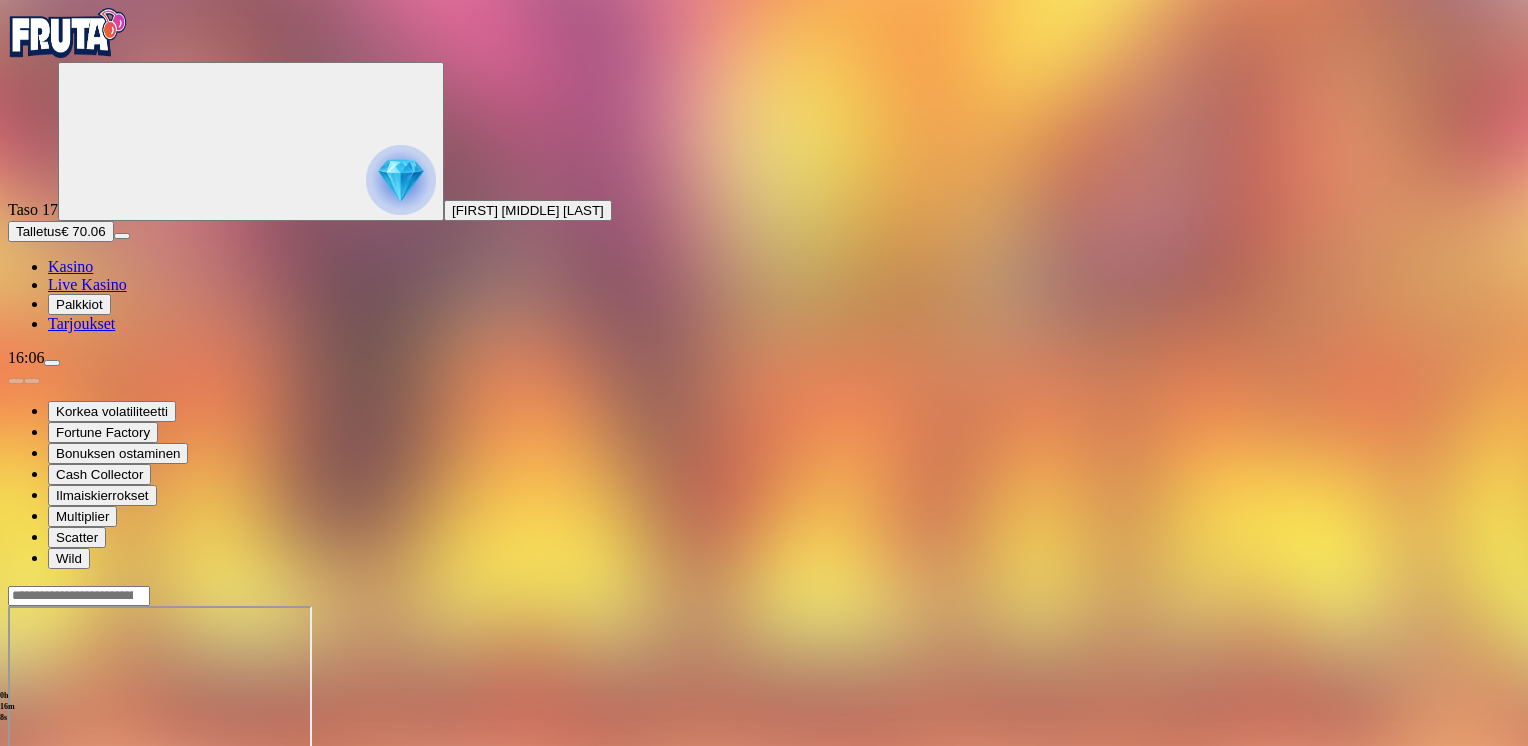 click on "Kasino" at bounding box center [70, 266] 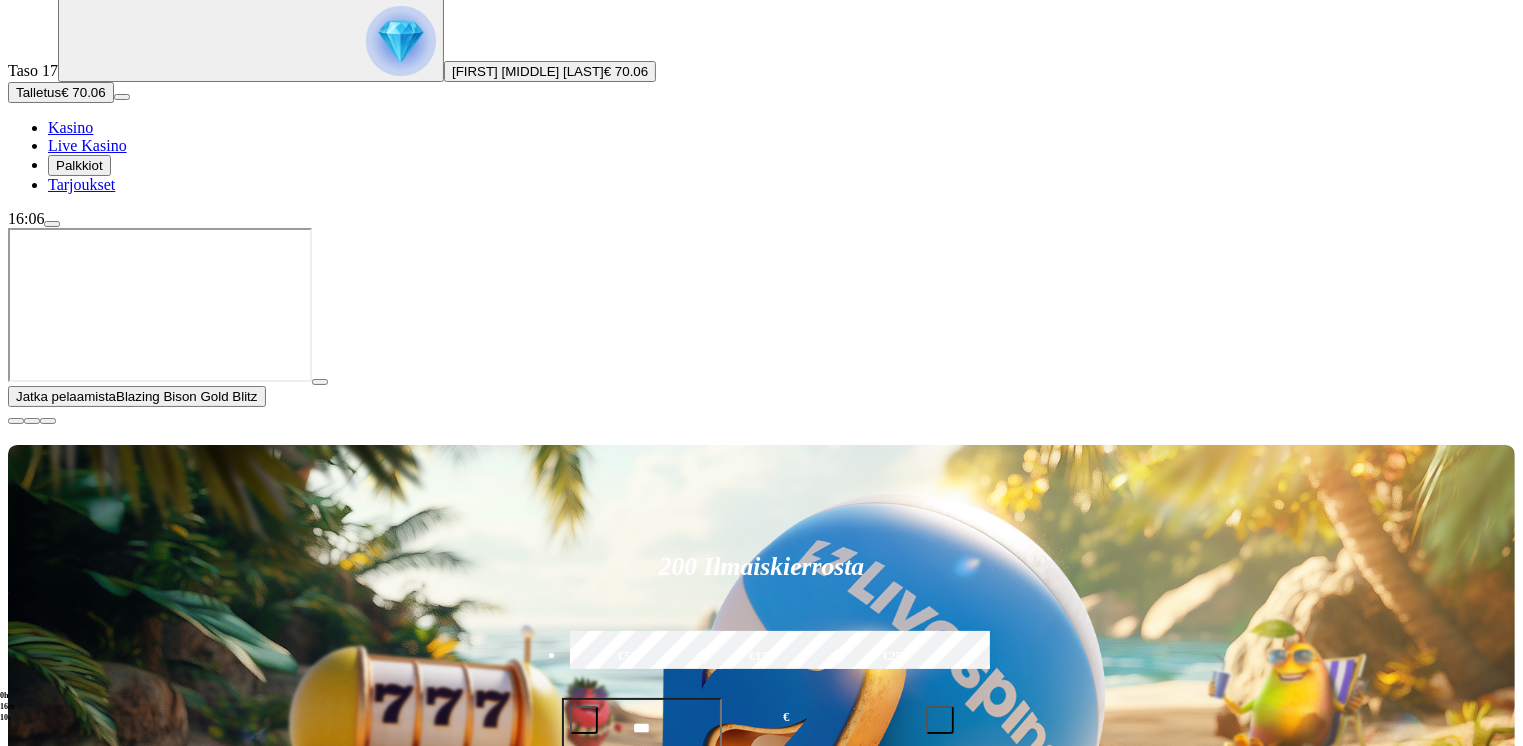 scroll, scrollTop: 200, scrollLeft: 0, axis: vertical 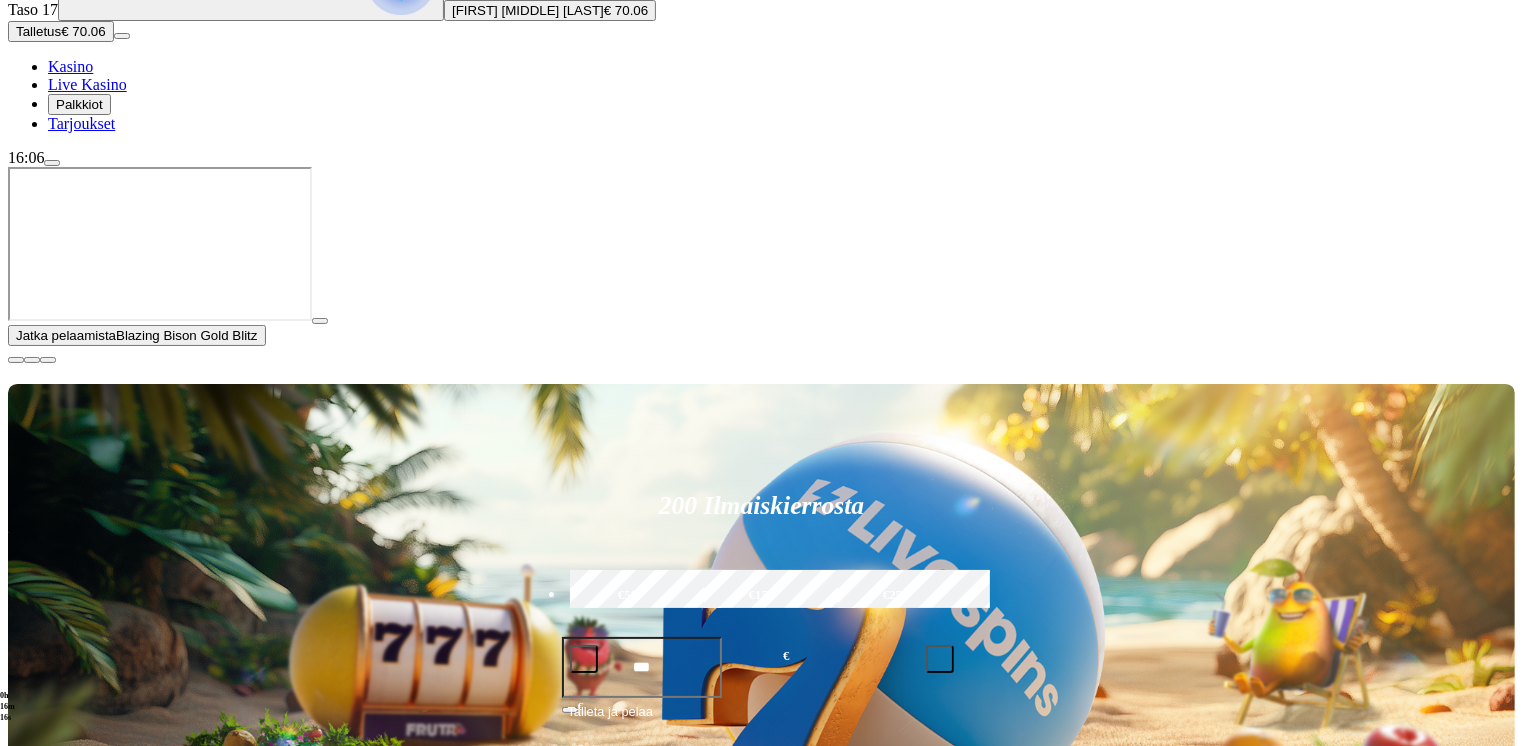 click at bounding box center [32, 1148] 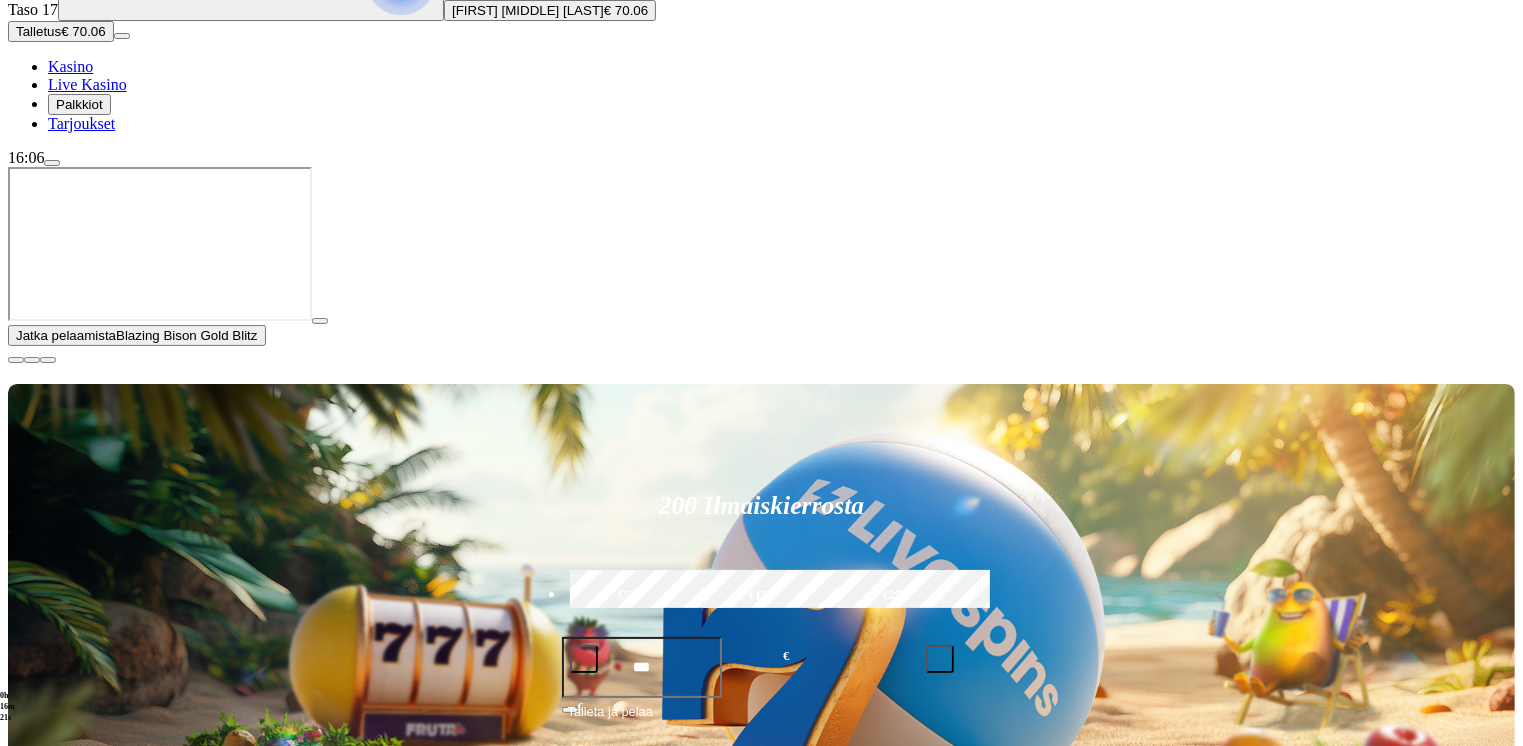 click on "Pelaa nyt" at bounding box center (-505, 1957) 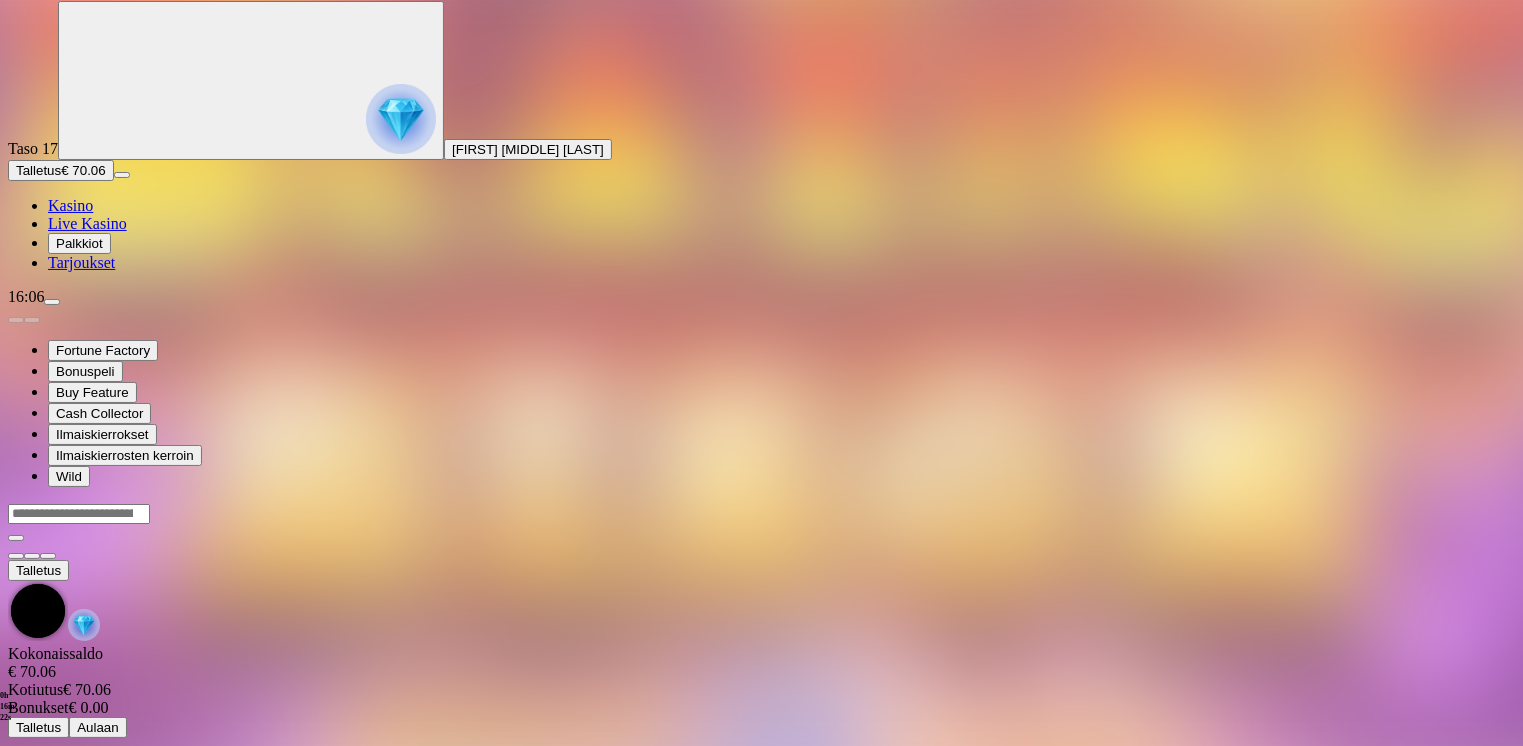 scroll, scrollTop: 0, scrollLeft: 0, axis: both 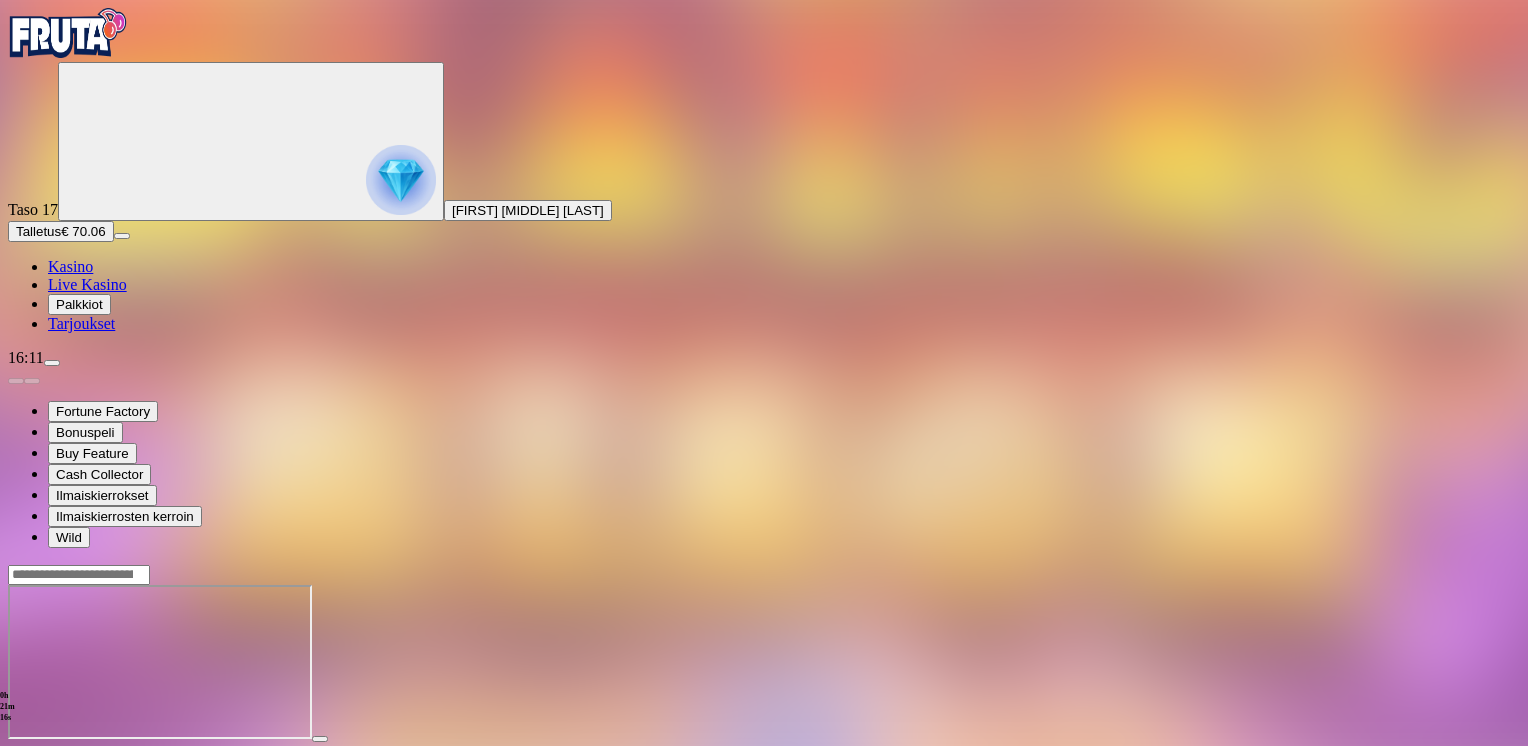 click on "Kasino" at bounding box center (70, 266) 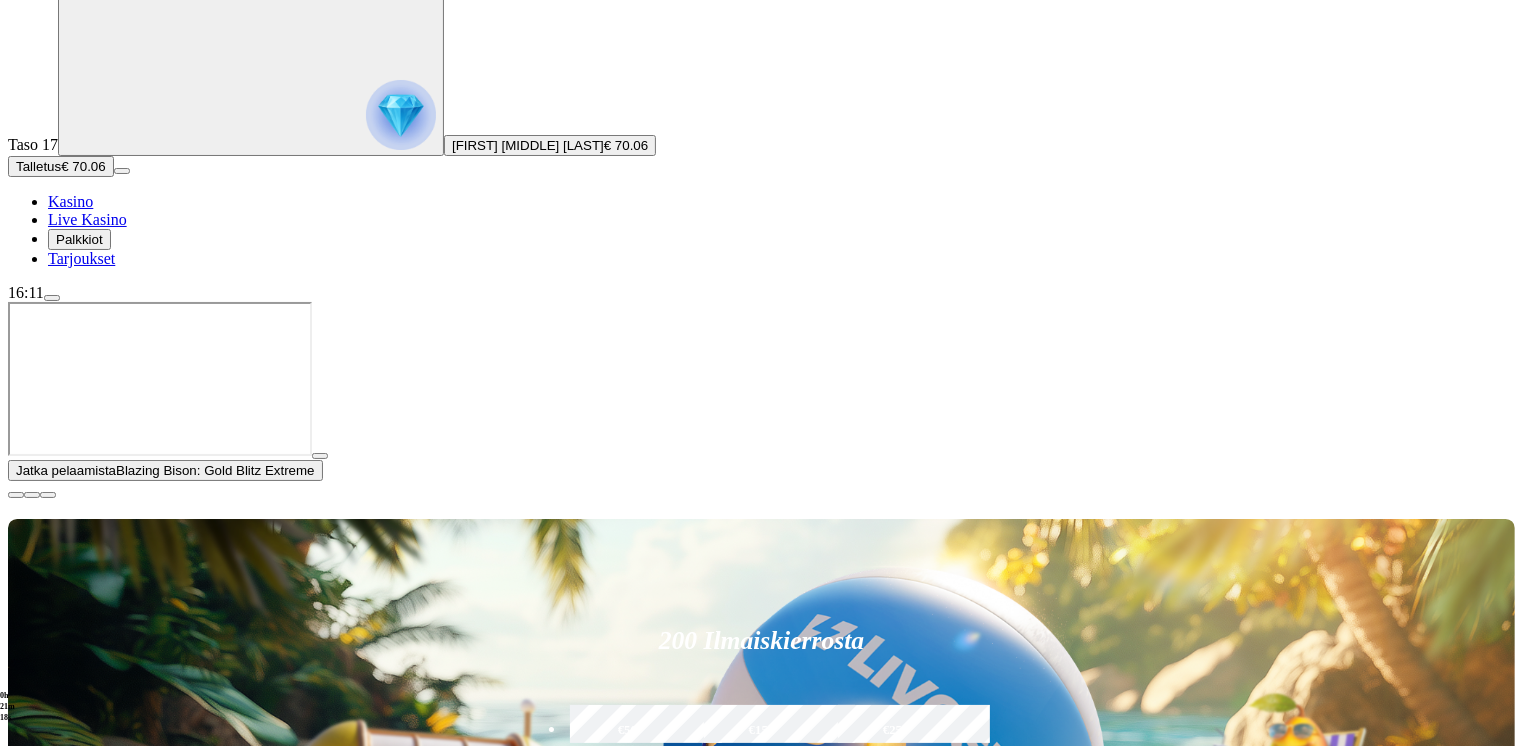 scroll, scrollTop: 100, scrollLeft: 0, axis: vertical 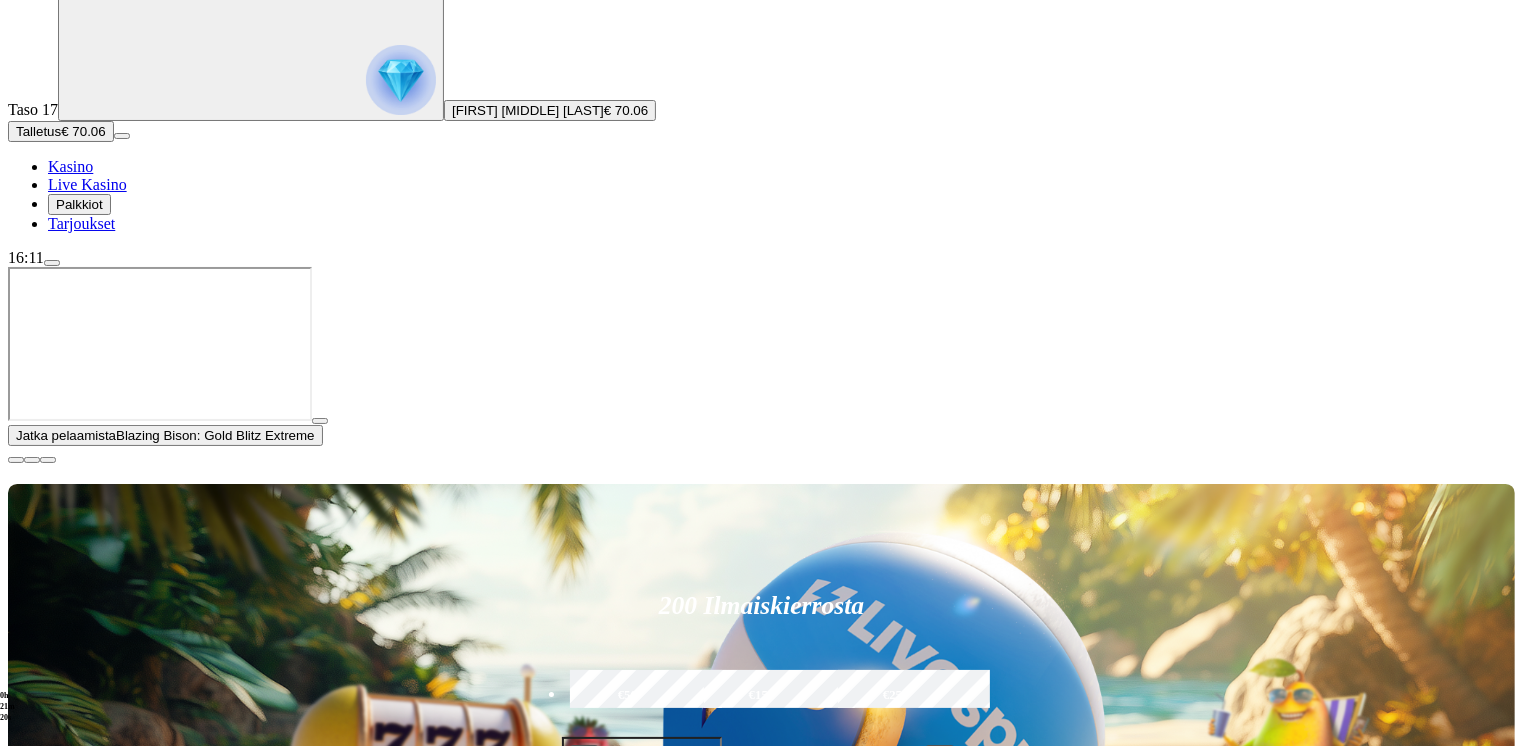 click at bounding box center (16, 460) 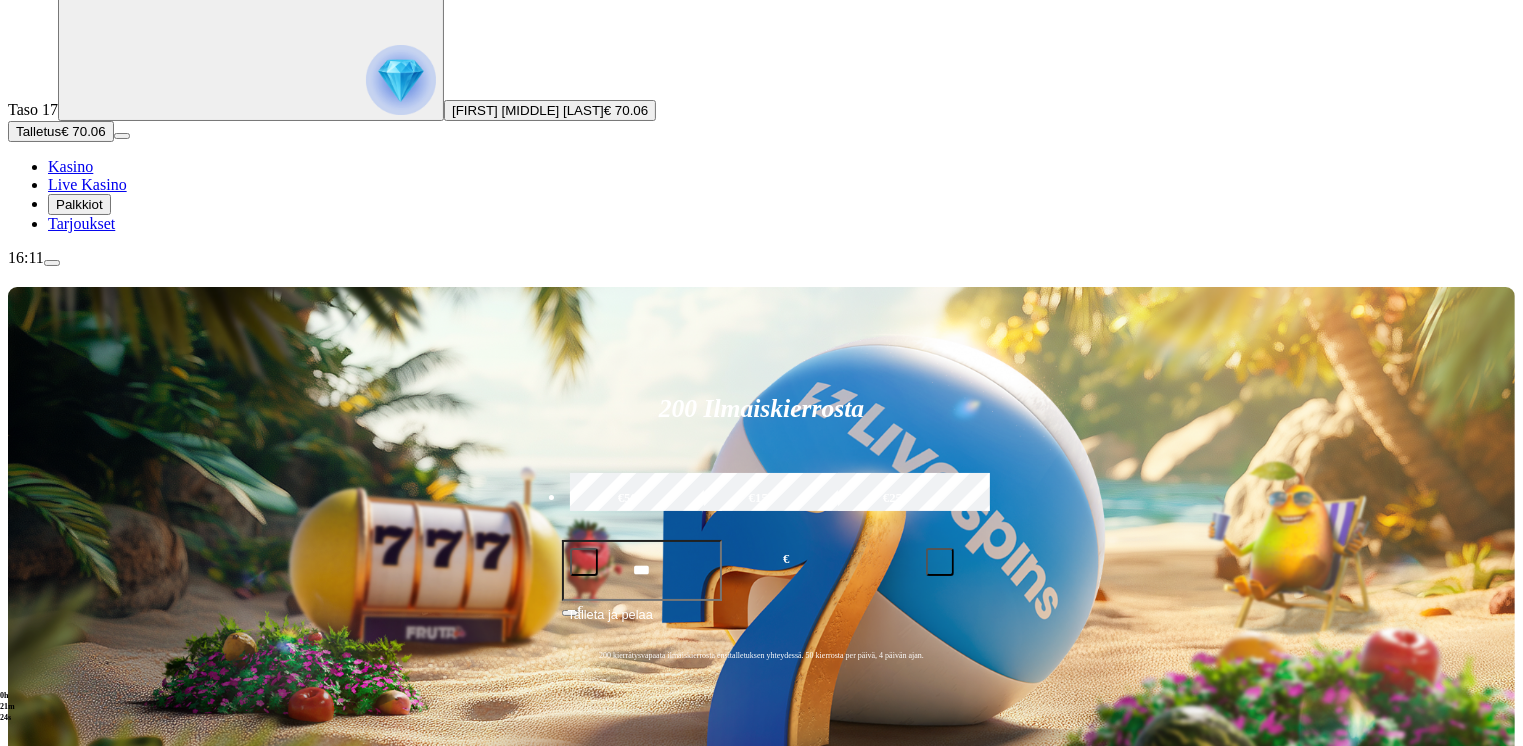 click on "Pelaa nyt" at bounding box center (77, 1383) 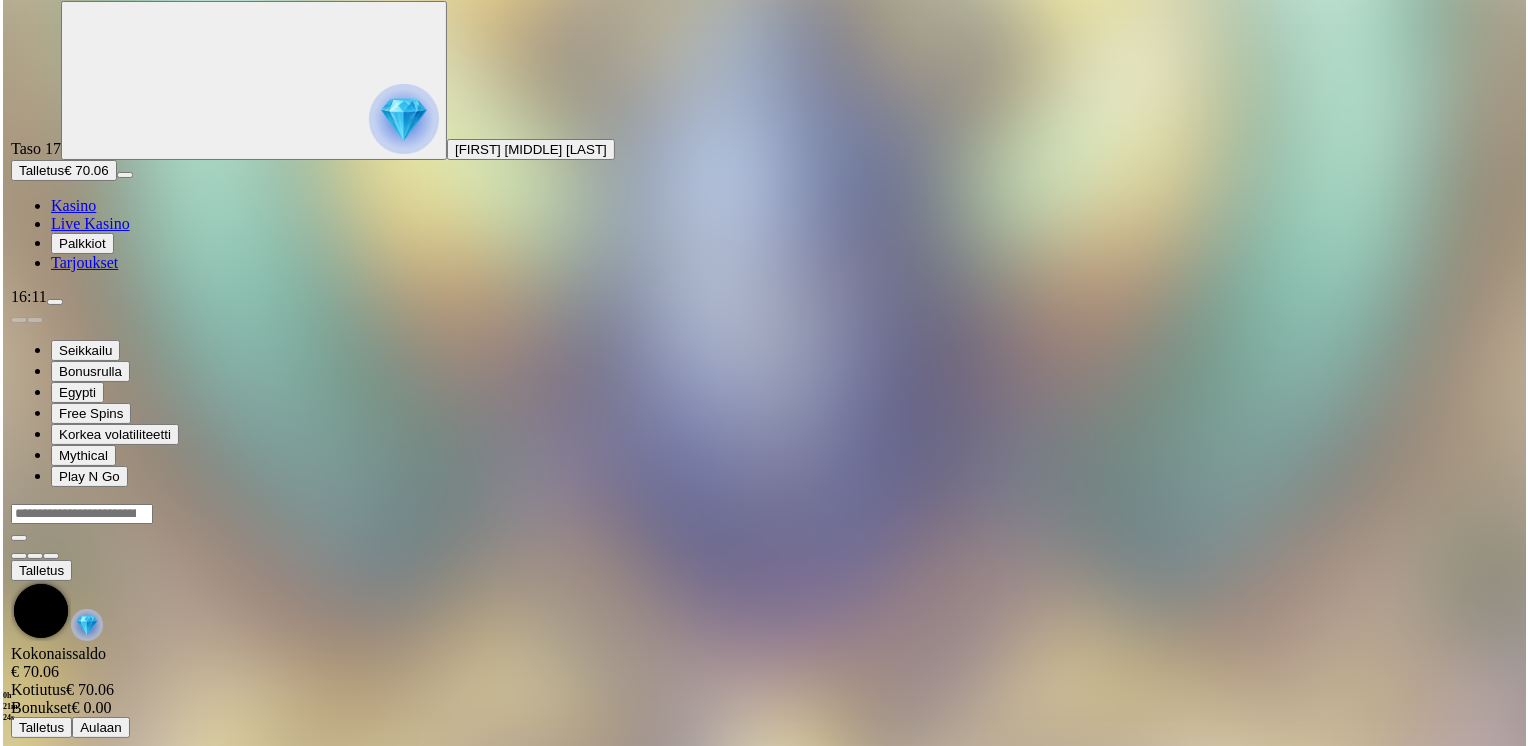 scroll, scrollTop: 0, scrollLeft: 0, axis: both 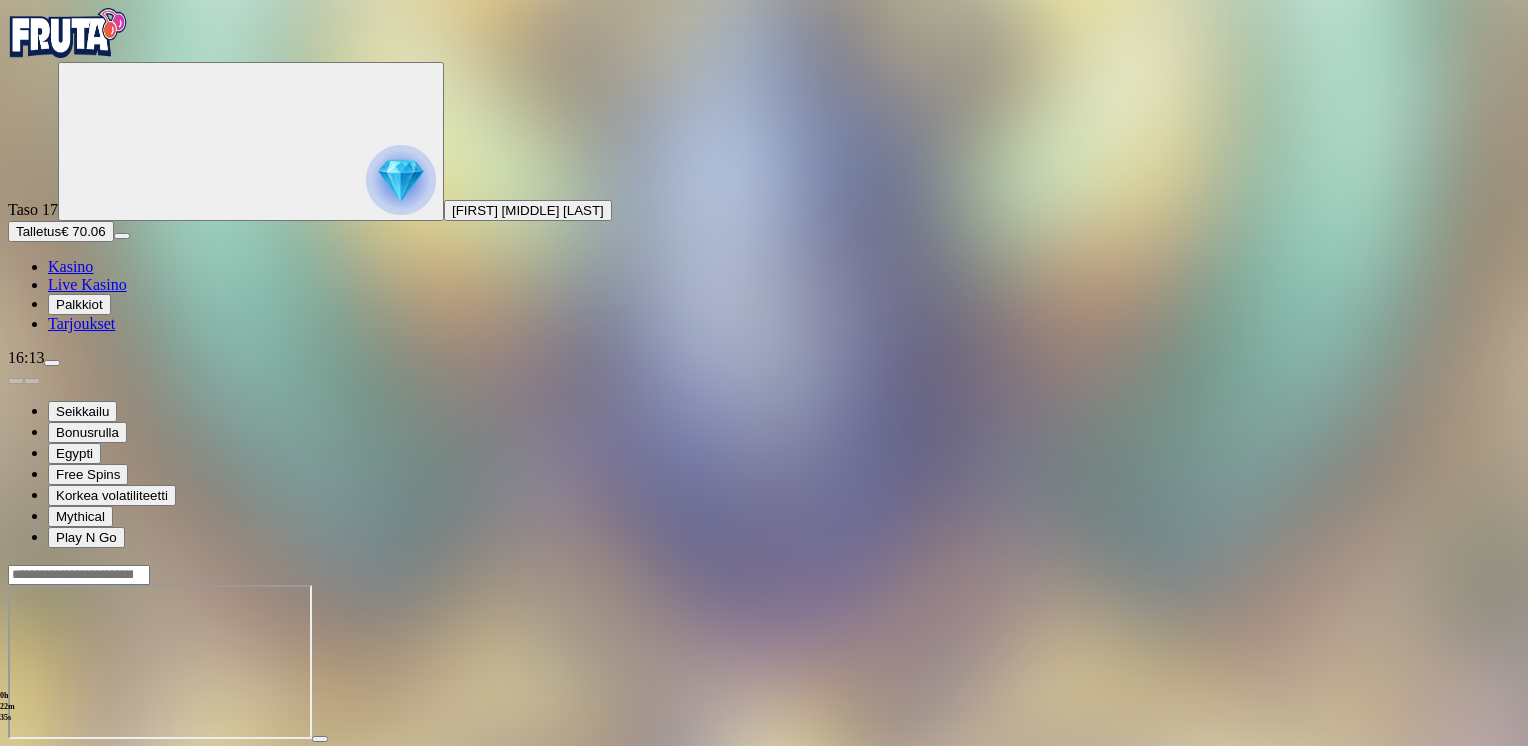 click on "Kasino" at bounding box center (70, 266) 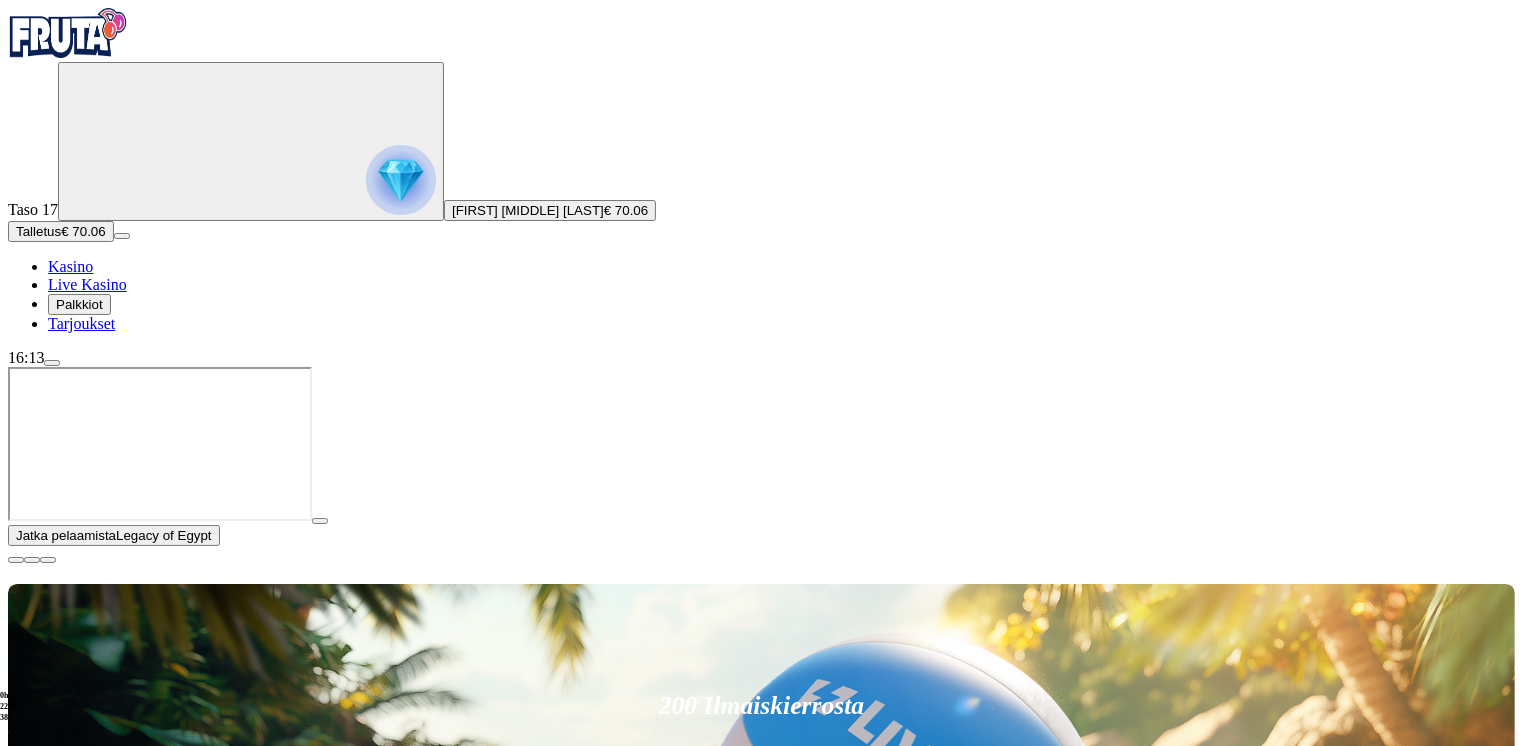 click on "Pelaa nyt" at bounding box center [77, 1585] 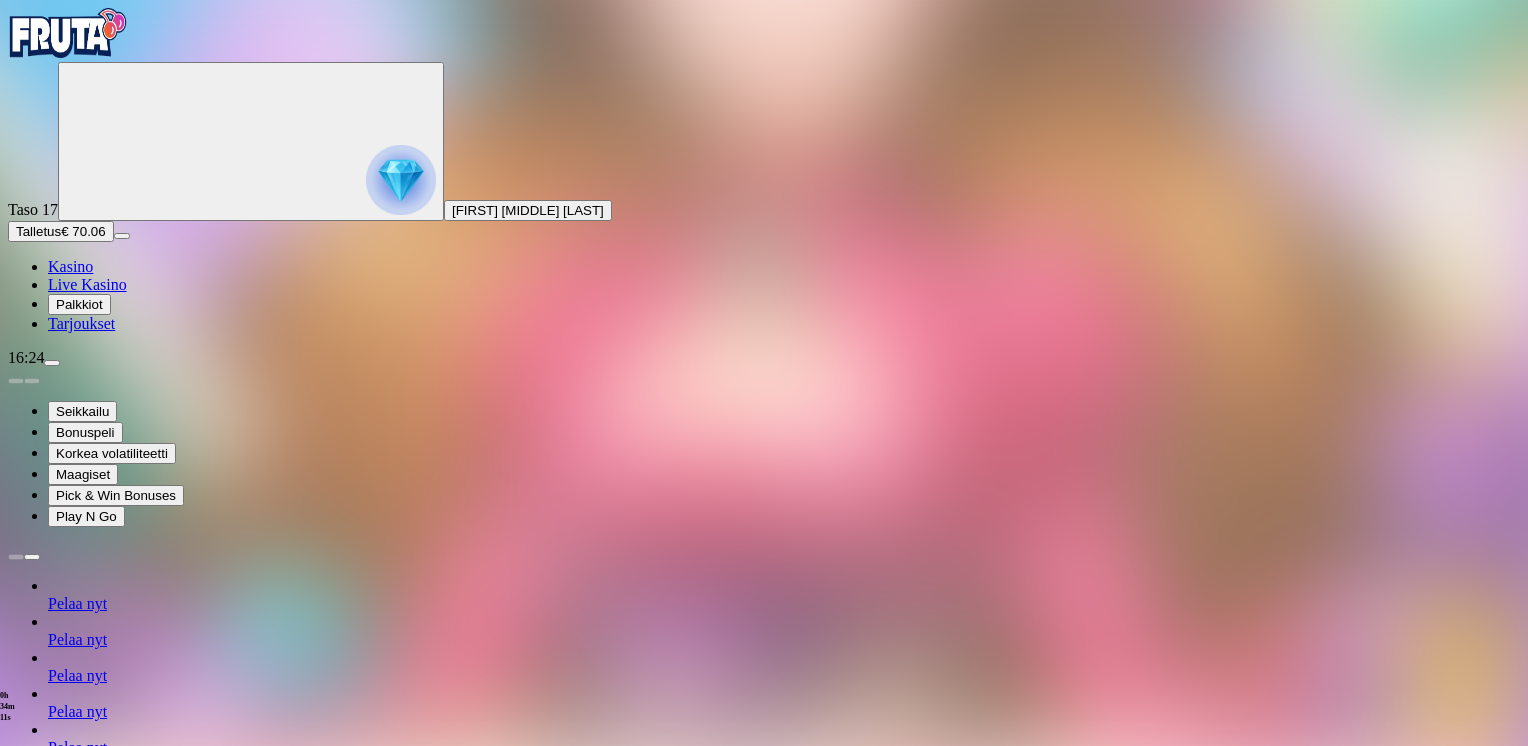 click at bounding box center (52, 363) 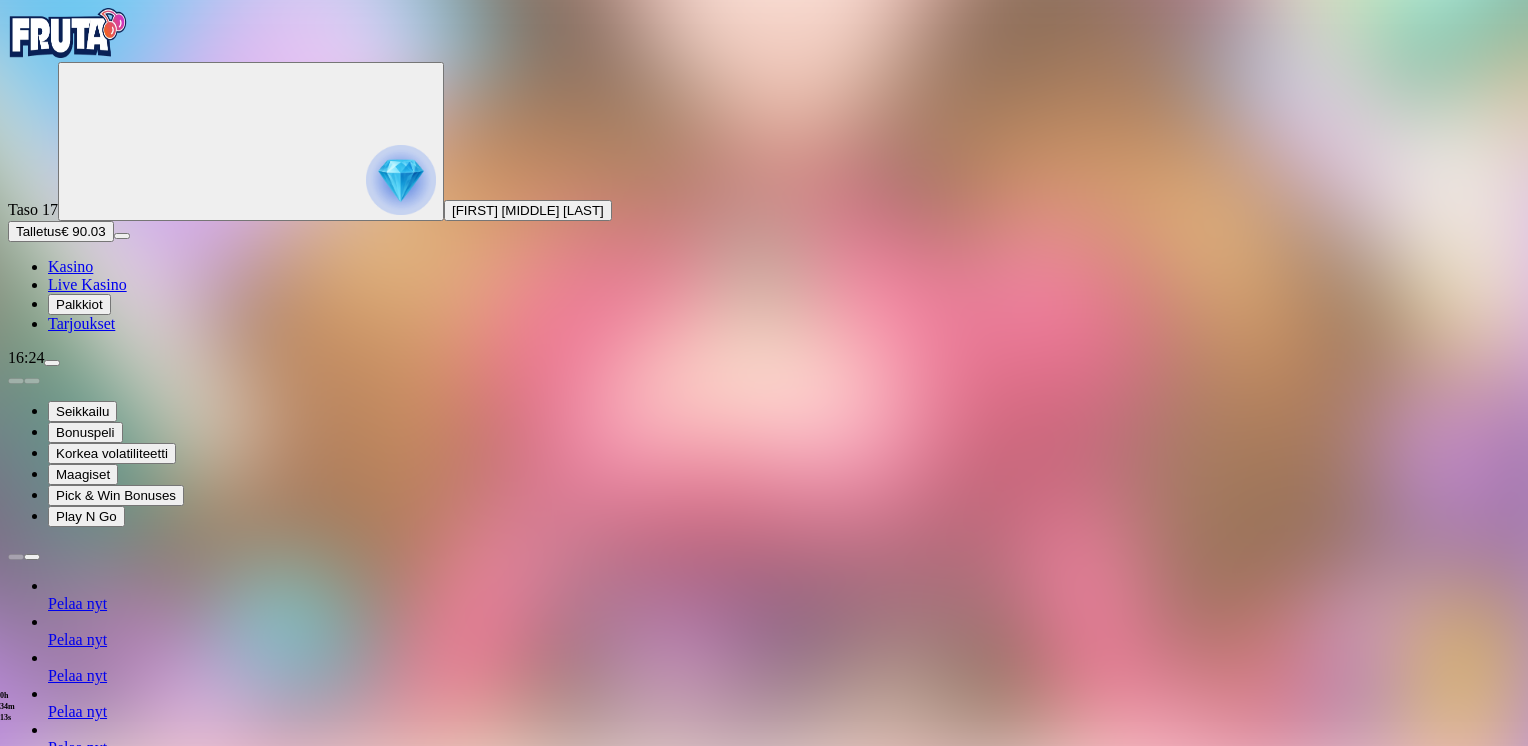 click on "Kotiutus" at bounding box center (40, 1378) 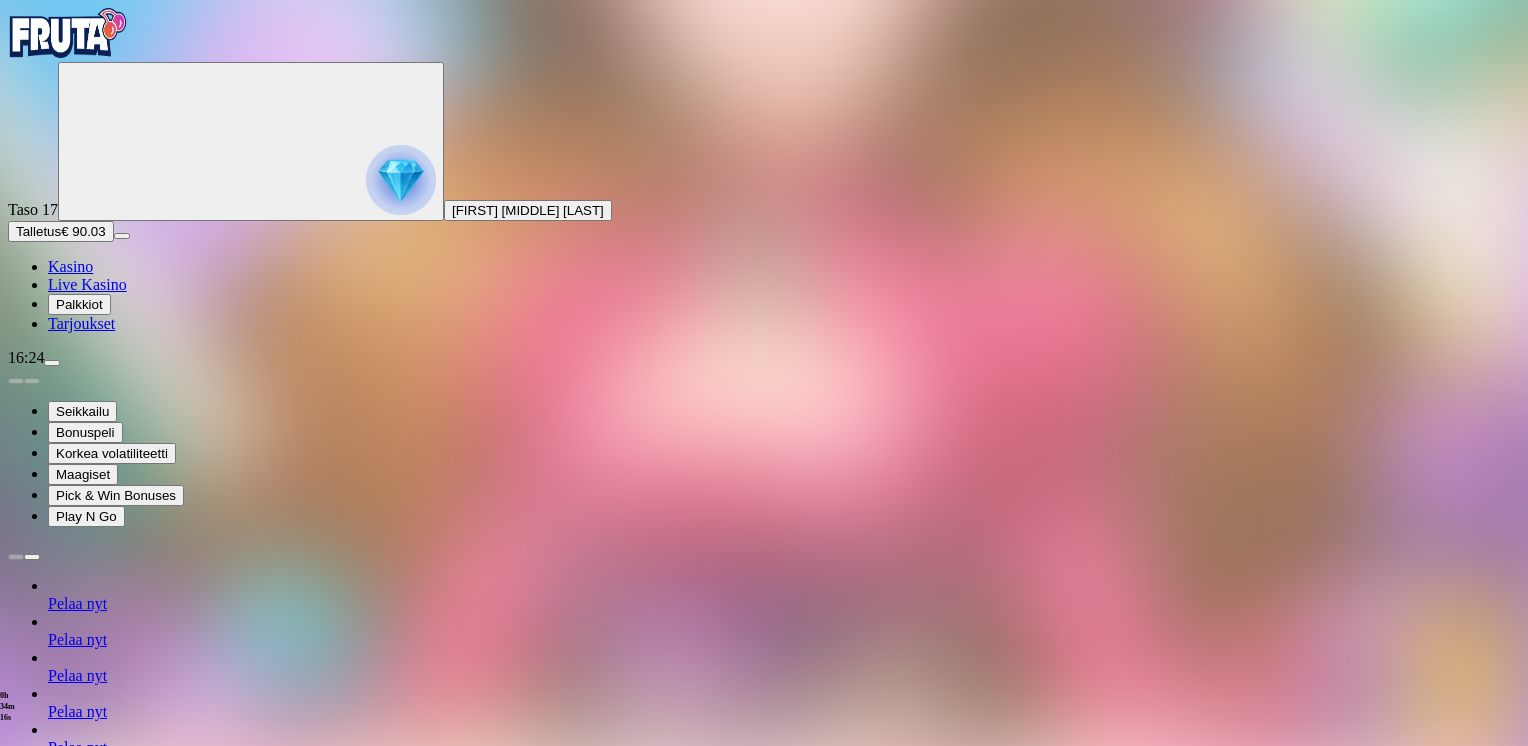 click at bounding box center [79, 1247] 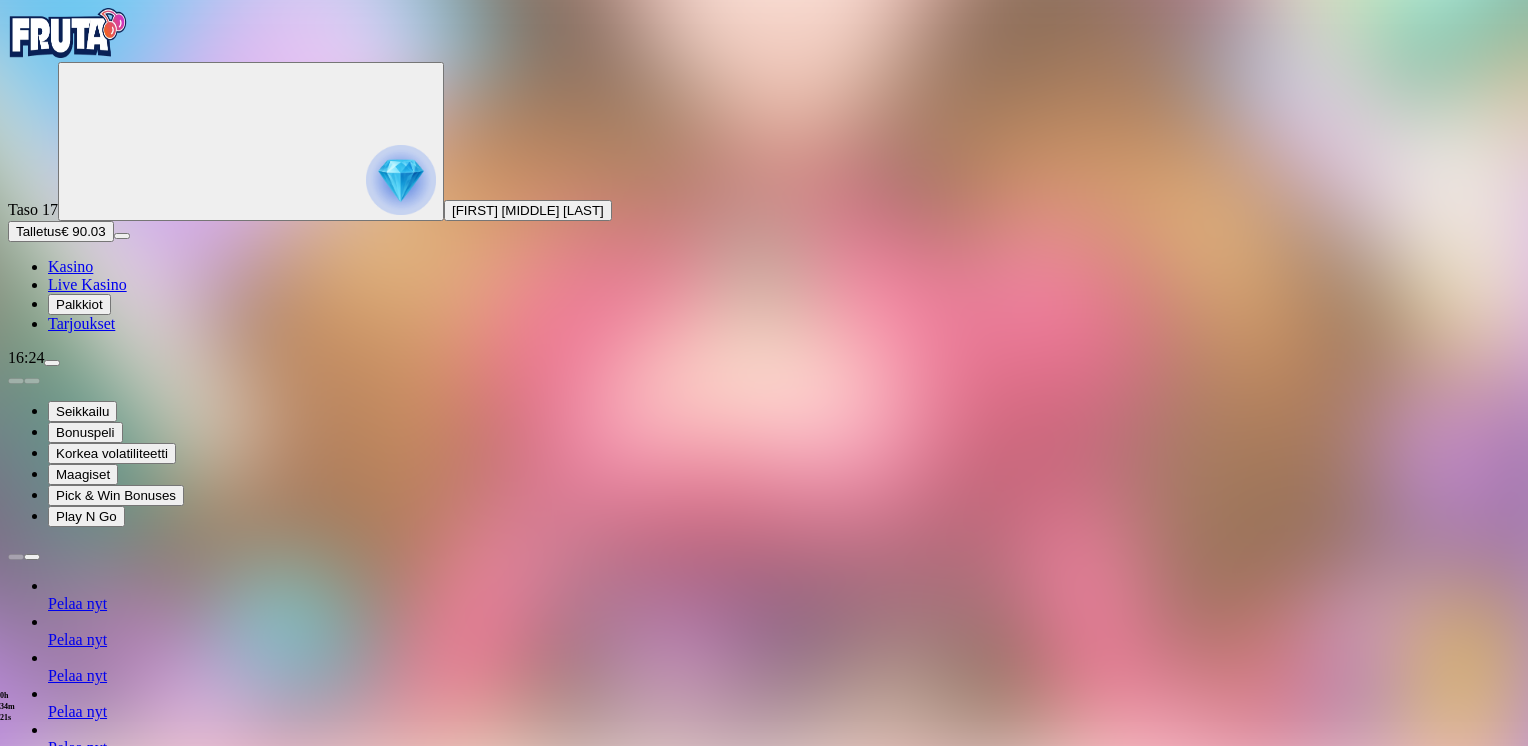 type on "**" 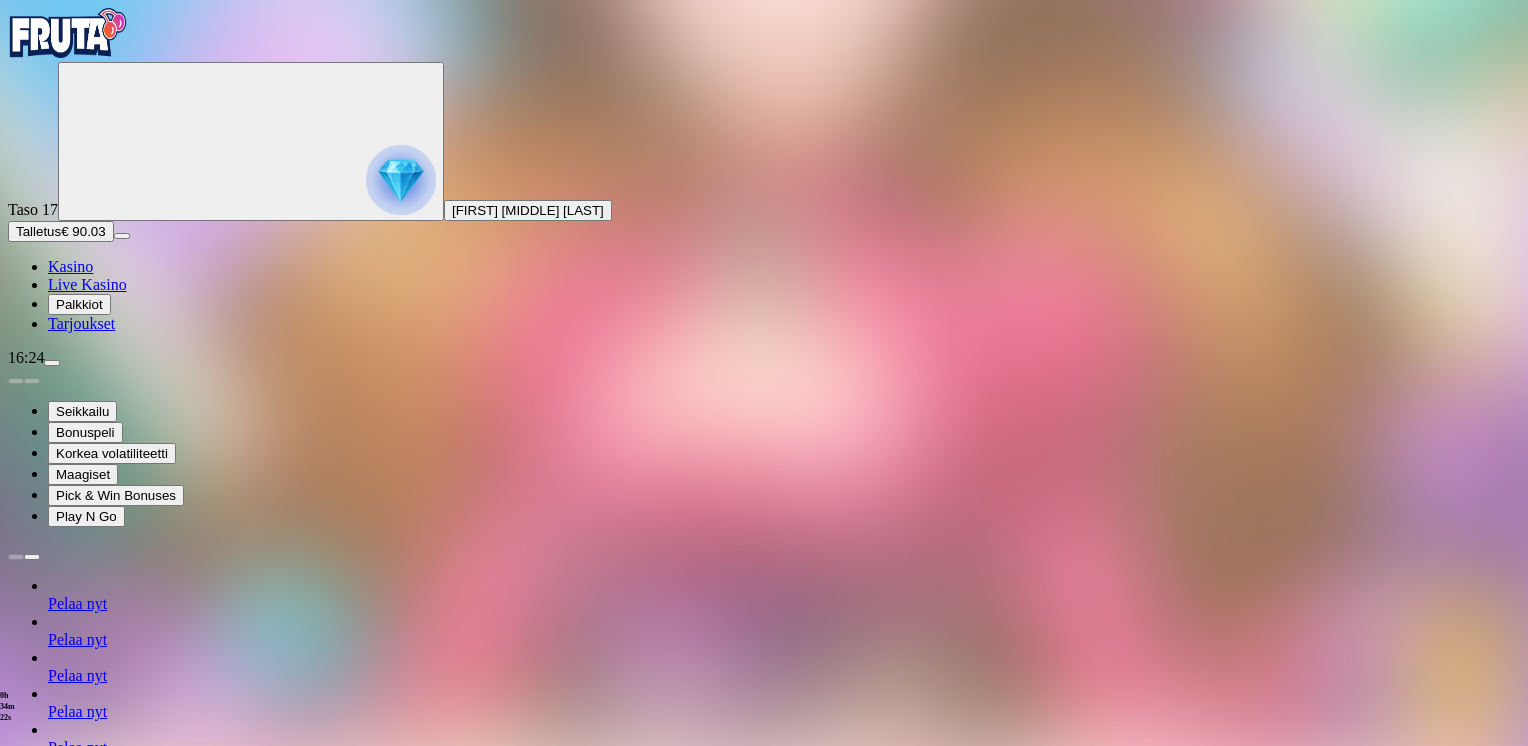type 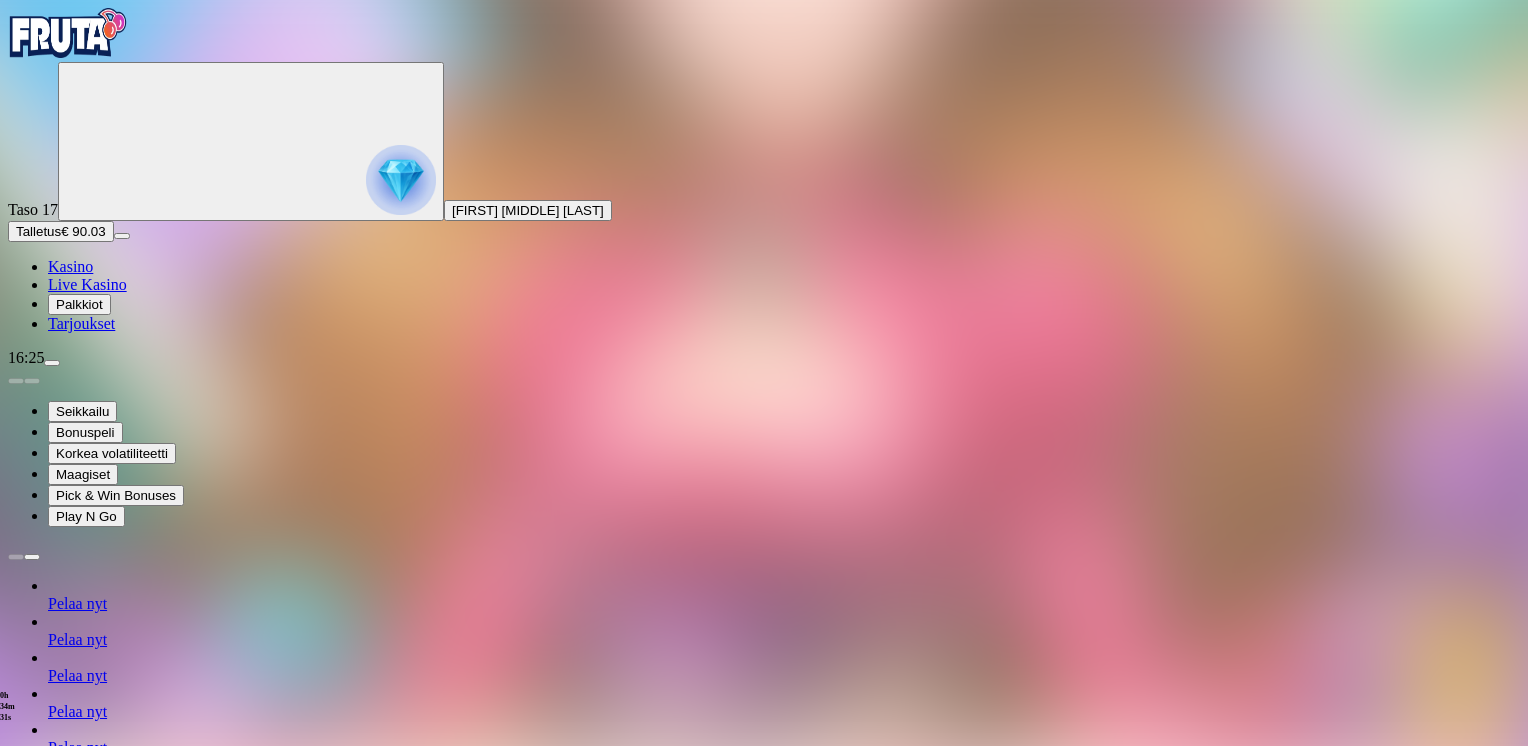 click at bounding box center [79, 1247] 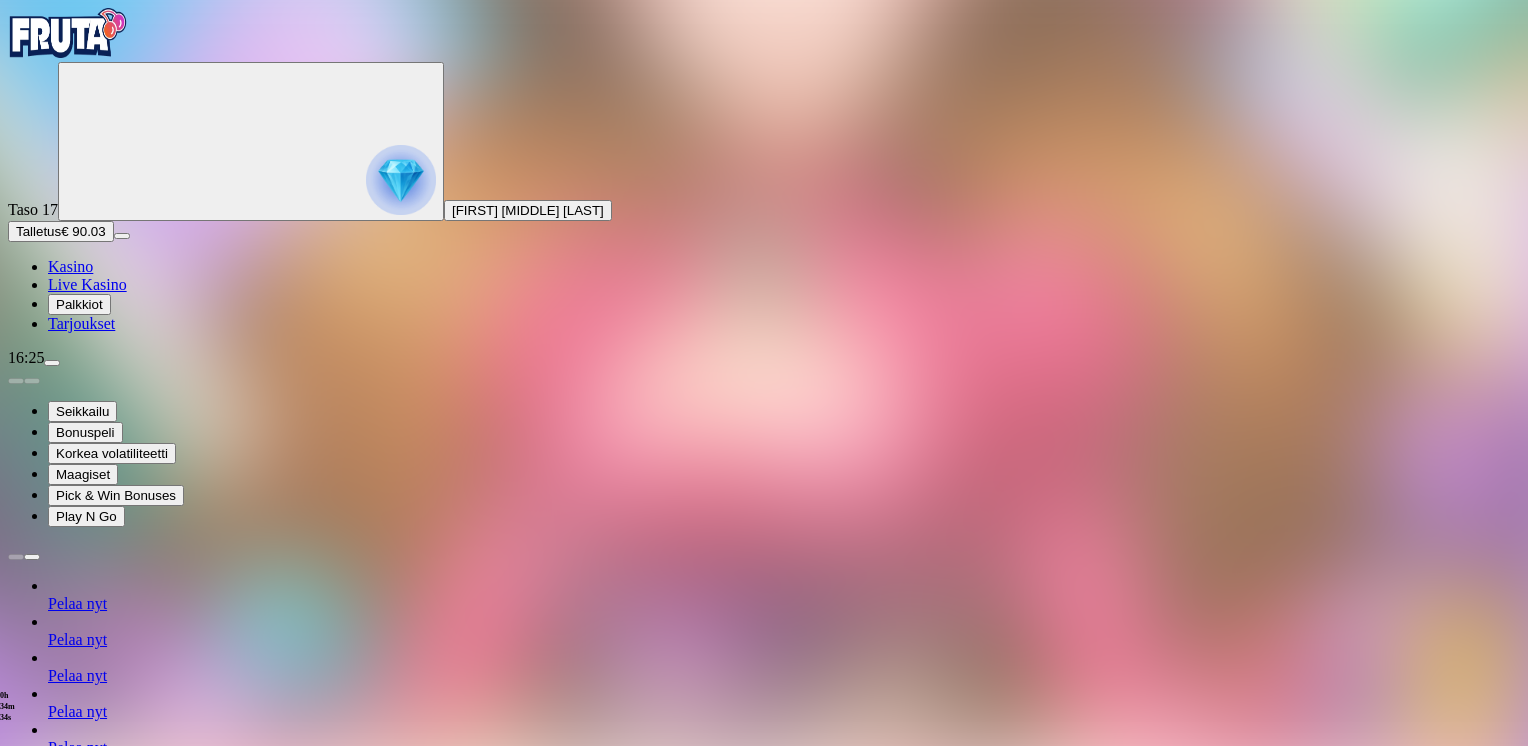 click at bounding box center [16, 1232] 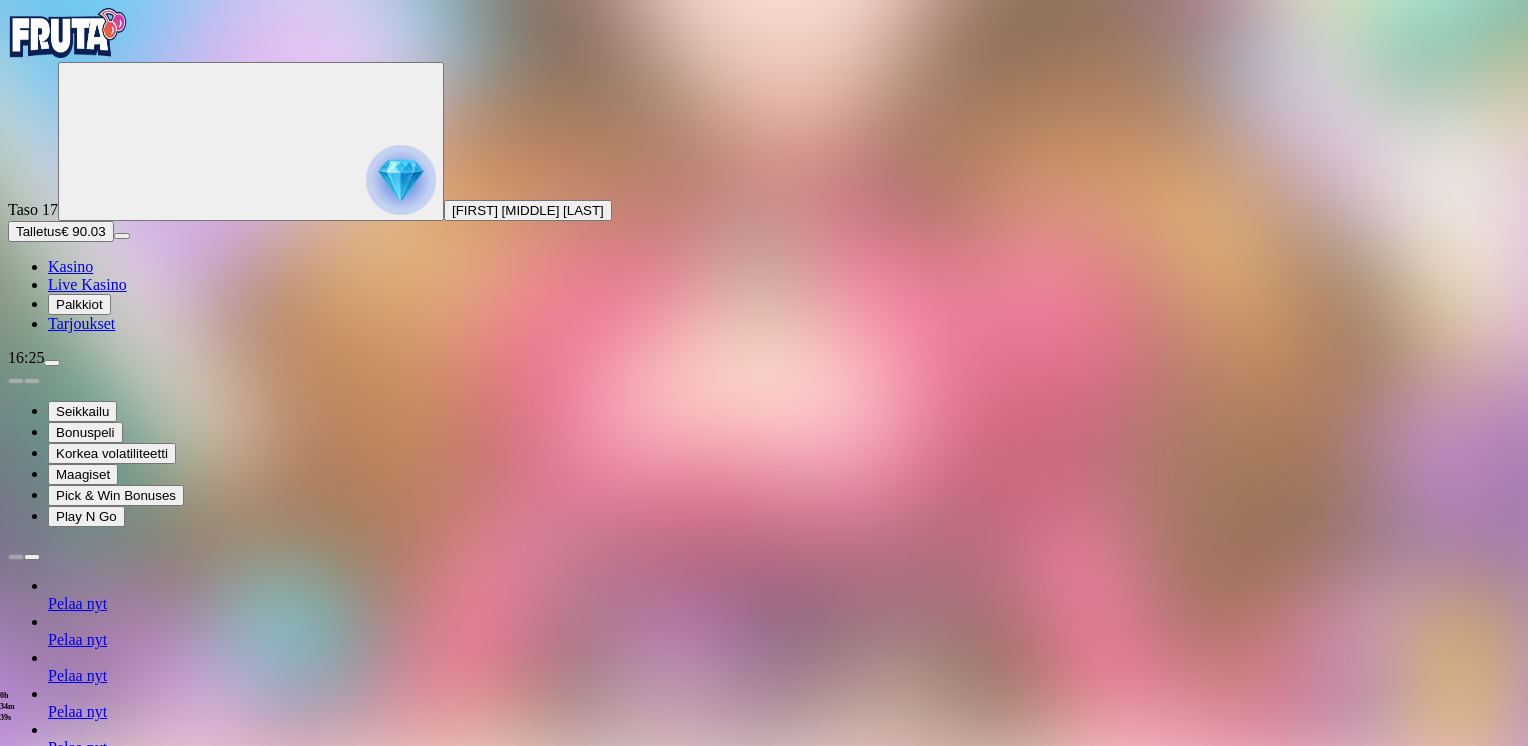 click at bounding box center (52, 363) 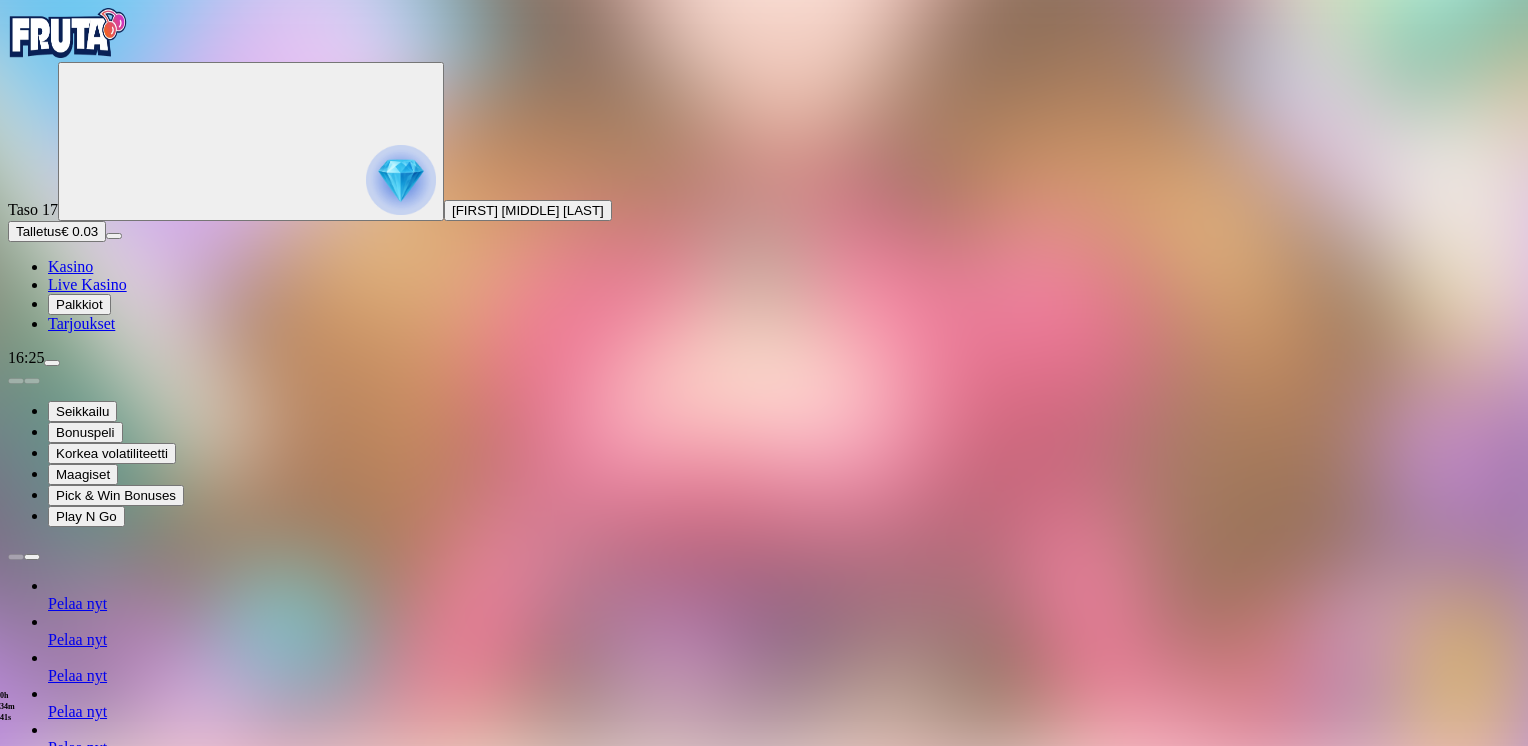 click on "Kotiutus" at bounding box center [40, 1378] 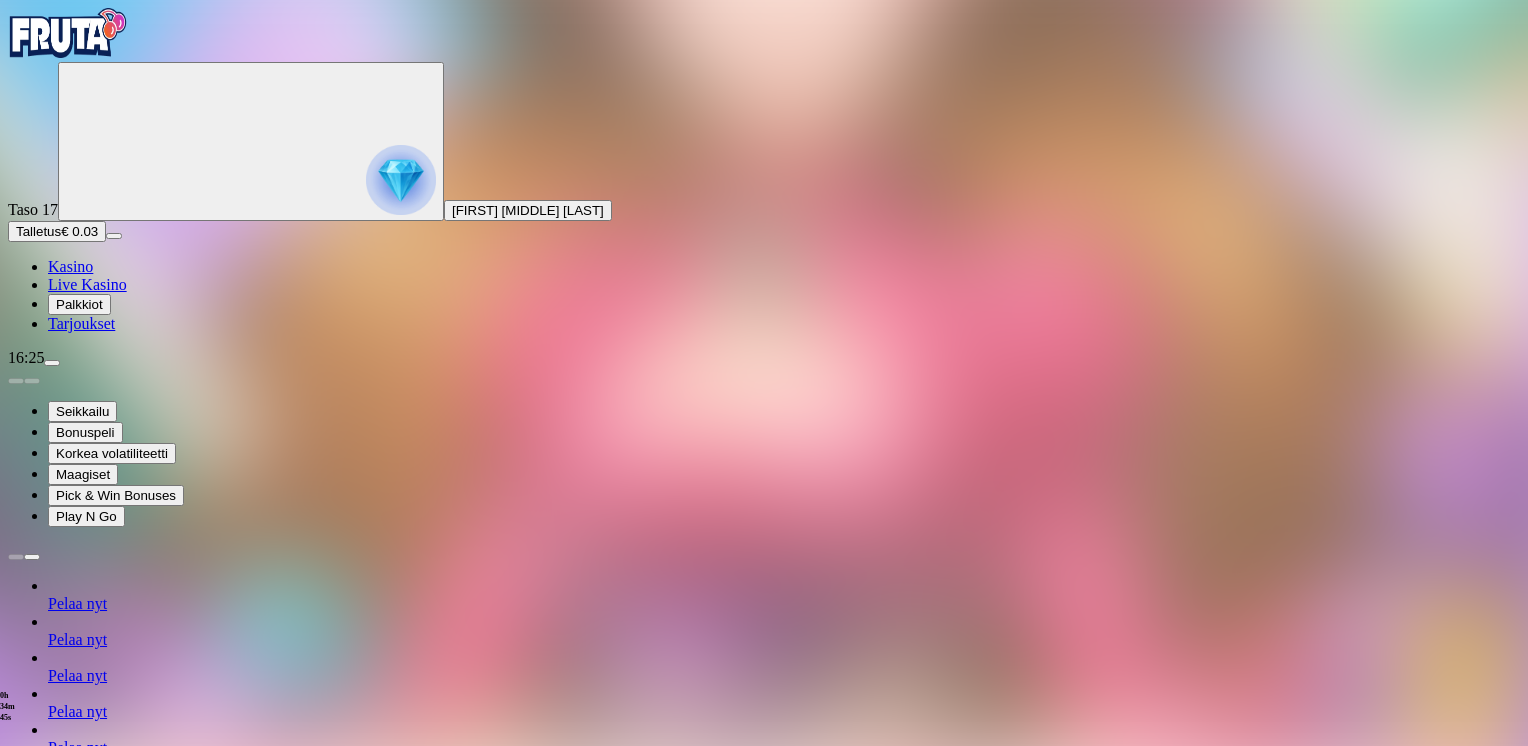 click at bounding box center [16, 1232] 